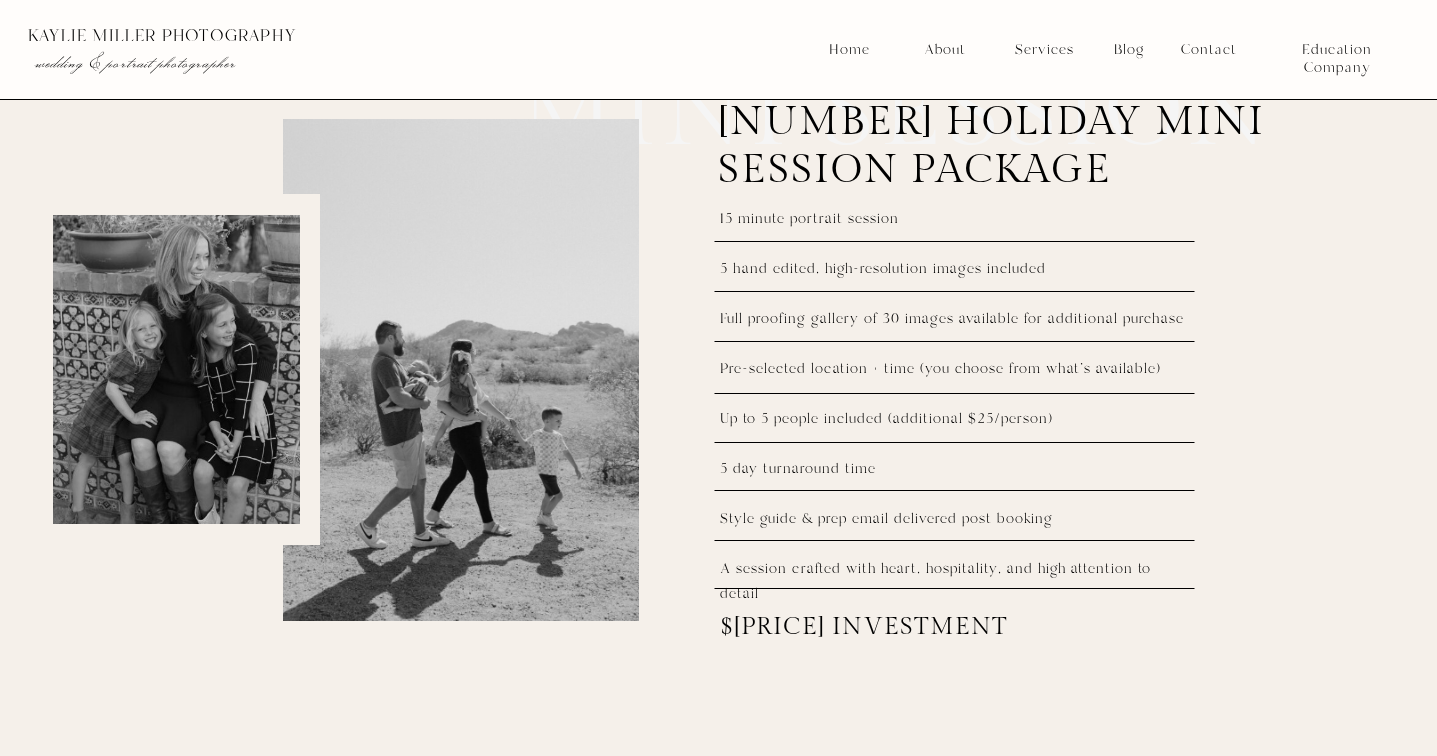 scroll, scrollTop: 2612, scrollLeft: 0, axis: vertical 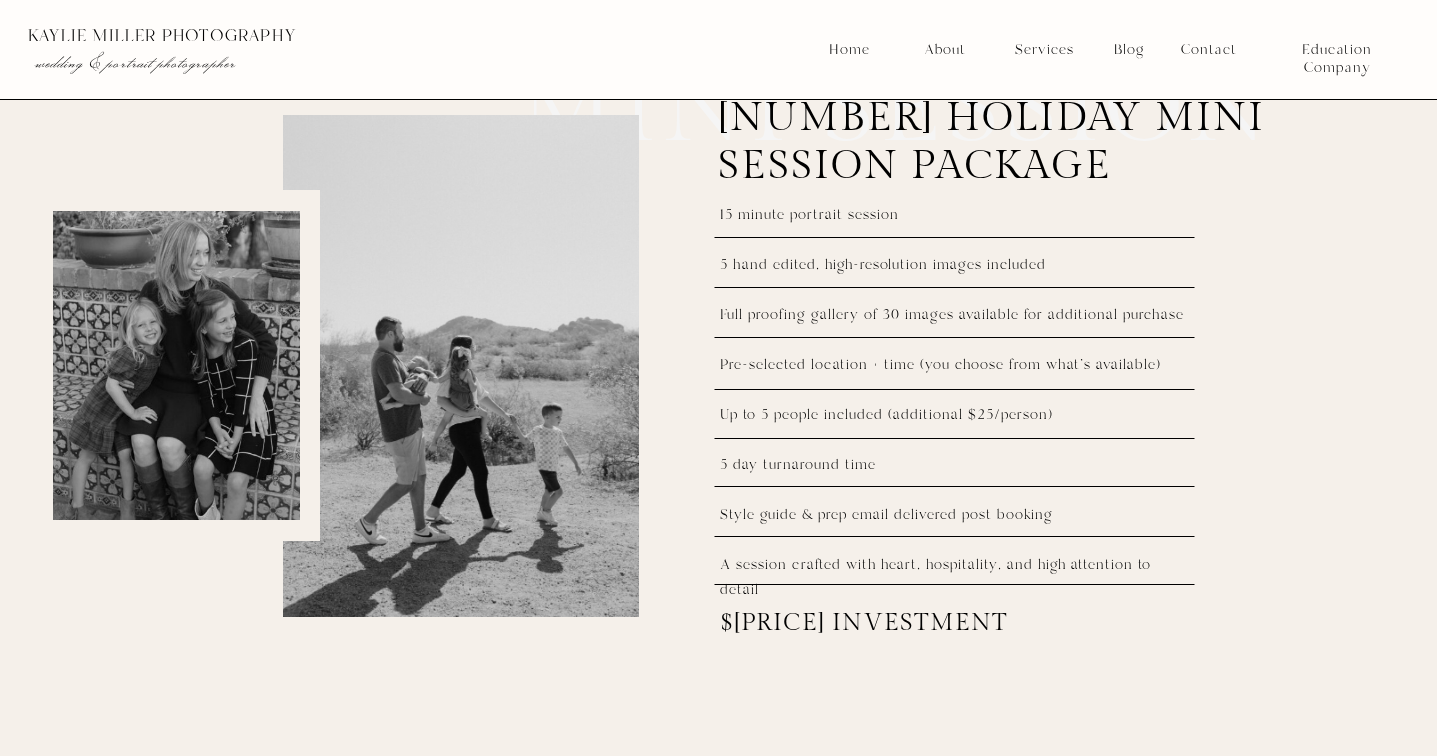 click on "[FIRST] [LAST] Photography Home About Services Contact Blog [FIRST] [LAST] Photography Education Company wedding & portrait photographer Home About Services Contact Blog [FIRST] [LAST] Photography Education Company wedding & portrait photographer Weddings Branding Portraits Mini Sessions [NUMBER] Mini Sessions [CITY] Valley, [STATE] [NUMBER] Locations & [NUMBER] Dates Available Families, Couples, Portraits view dates & locations Created for busy people who still want to remember everything Mini sessions built for busy lives & stillness that sticks This season of life is already full. There's no denying it. You’re juggling back to school drop-offs, soccer games, birthday parties, early meetings, late emails... and somewhere in the middle of all that, you still want to remember how it feels right now. Not just what it looks like. But the thought of finding a photographer, coordinating outfits, picking a location, and carving out a whole afternoon? It’s enough to make you put it off for another year. - The Heckner Family" at bounding box center (718, 5190) 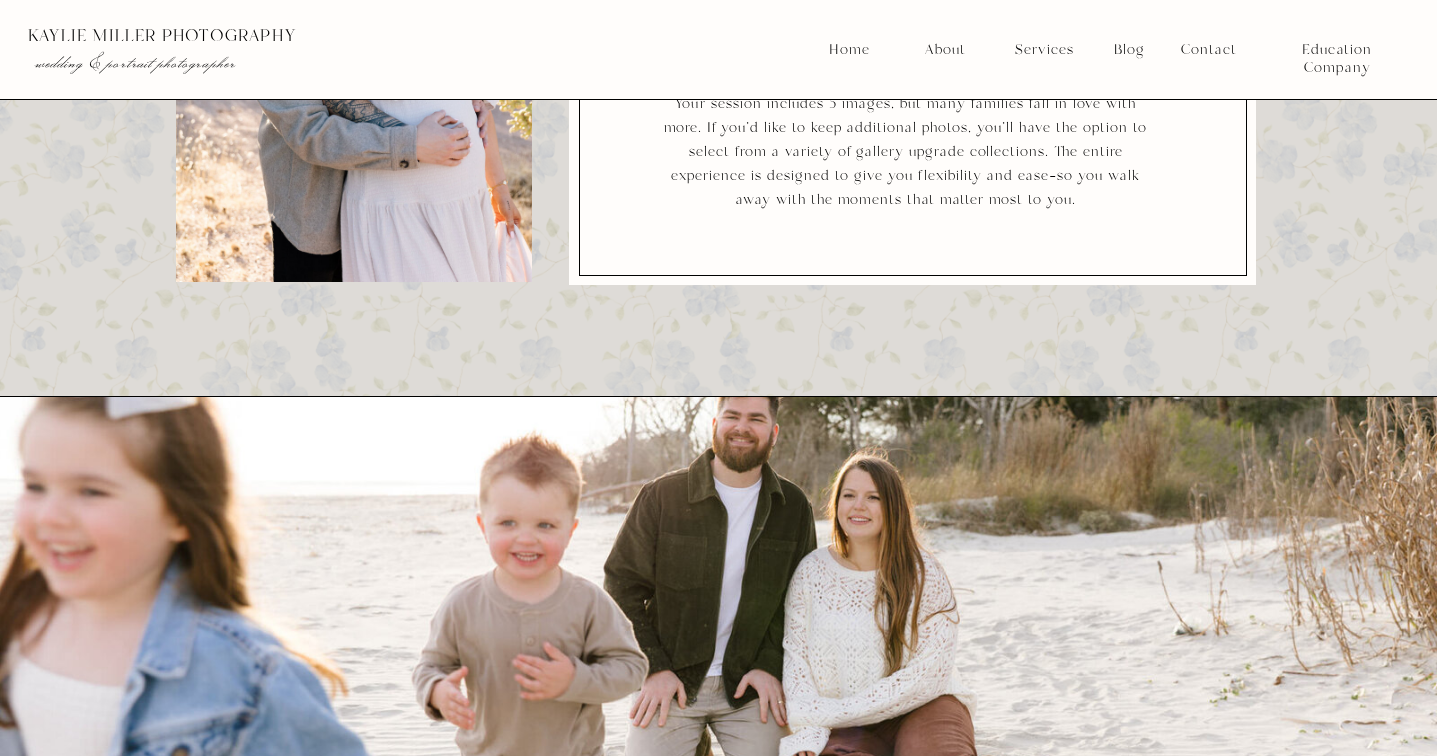 click on "Kaylie Miller Photography menu Home About Services Contact Blog kaylie miller photography Education Company wedding & portrait photographer Home About Services Contact Blog kaylie miller photography Education Company wedding & portrait photographer Weddings Branding Portraits Mini Sessions 2025 Mini Sessions Phoenix Valley, Arizona 5 Locations & 5 Dates Available Families, Couples, Portraits view dates & locations Created for busy people who still want to remember everything Mini sessions built for busy lives & stillness that sticks This season of life is already full. There's no denying it. You’re juggling back to school drop-offs, soccer games, birthday parties, early meetings, late emails... and somewhere in the middle of all that, you still want to remember how it feels right now. Not just what it looks like. But the thought of finding a photographer, coordinating outfits, picking a location, and carving out a whole afternoon? It’s enough to make you put it off for another year. - The Heckner Family" at bounding box center (718, 4085) 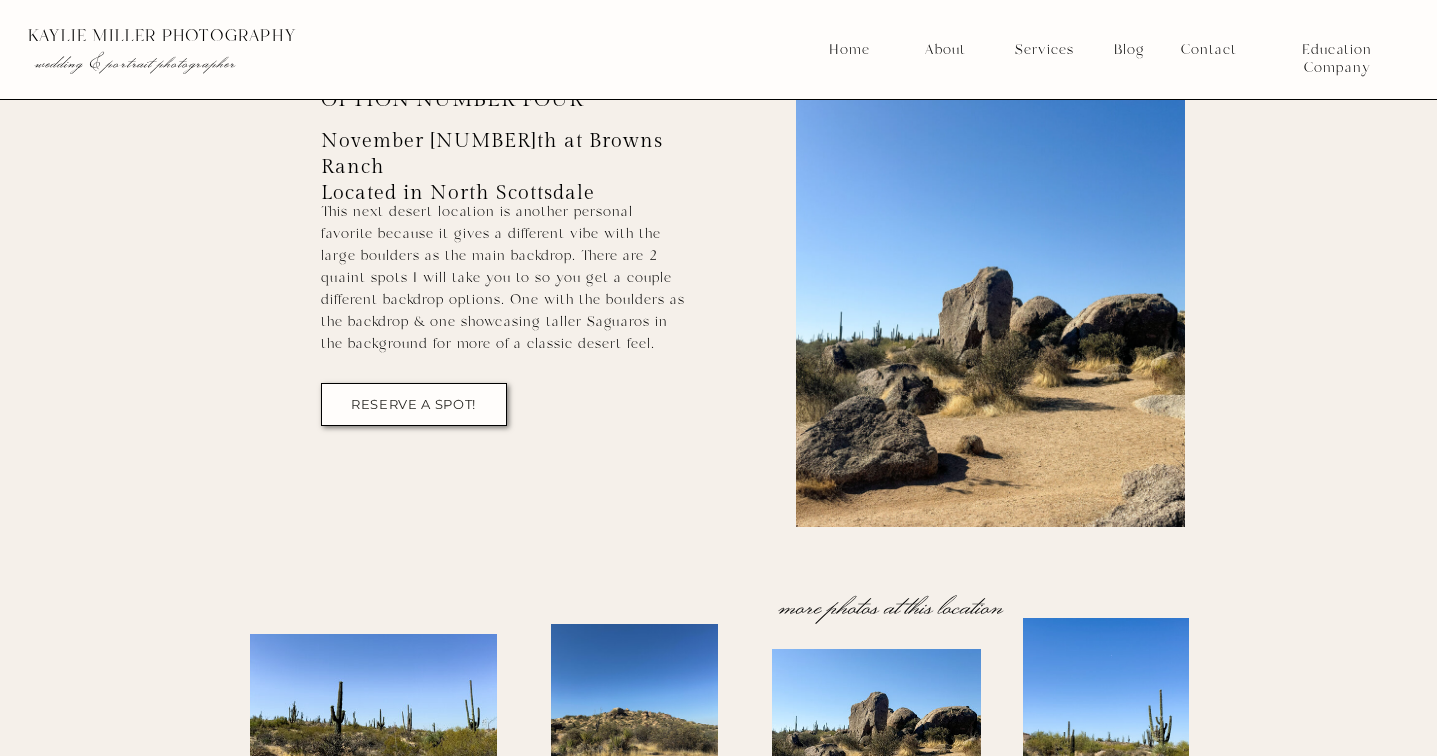 scroll, scrollTop: 8107, scrollLeft: 0, axis: vertical 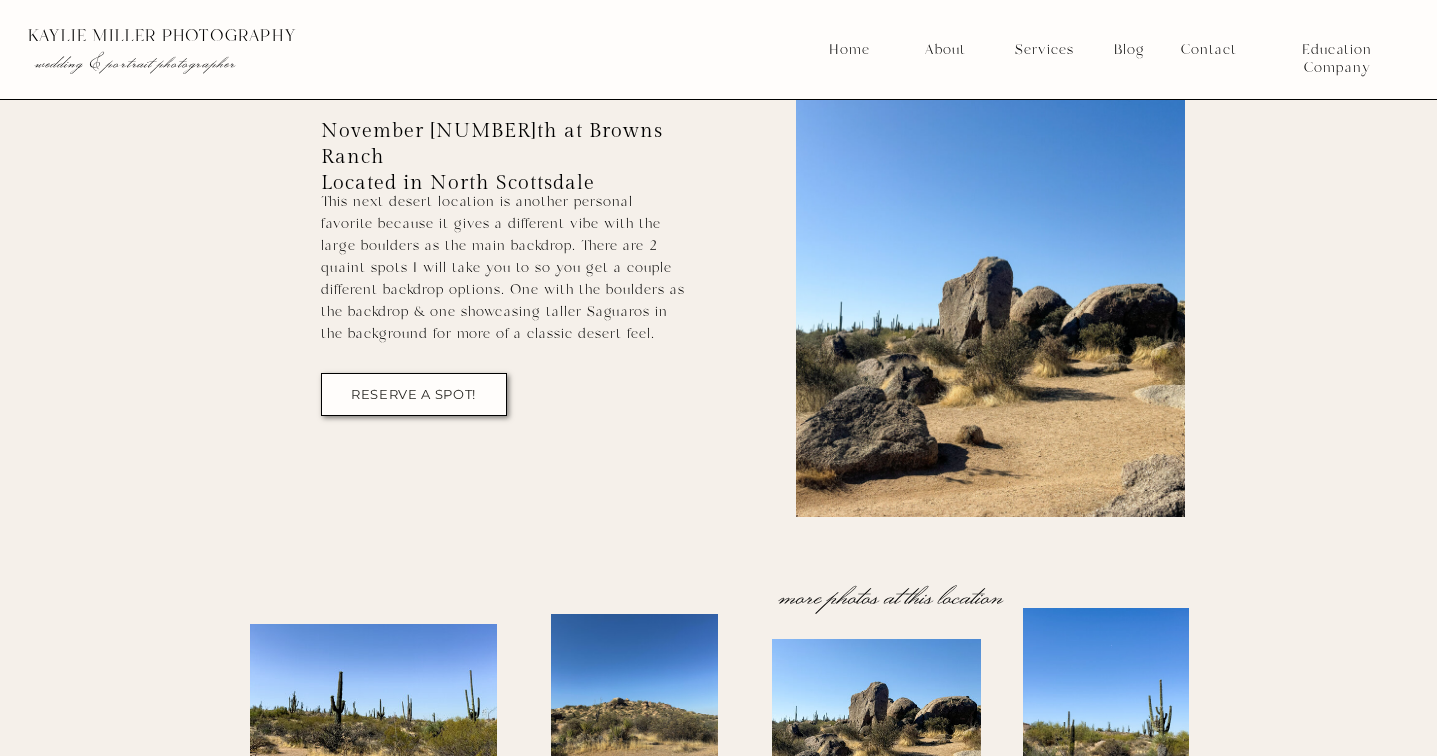 click on "Kaylie Miller Photography menu Home About Services Contact Blog kaylie miller photography Education Company wedding & portrait photographer Home About Services Contact Blog kaylie miller photography Education Company wedding & portrait photographer Weddings Branding Portraits Mini Sessions 2025 Mini Sessions Phoenix Valley, Arizona 5 Locations & 5 Dates Available Families, Couples, Portraits view dates & locations Created for busy people who still want to remember everything Mini sessions built for busy lives & stillness that sticks This season of life is already full. There's no denying it. You’re juggling back to school drop-offs, soccer games, birthday parties, early meetings, late emails... and somewhere in the middle of all that, you still want to remember how it feels right now. Not just what it looks like. But the thought of finding a photographer, coordinating outfits, picking a location, and carving out a whole afternoon? It’s enough to make you put it off for another year. - The Heckner Family" at bounding box center [718, -305] 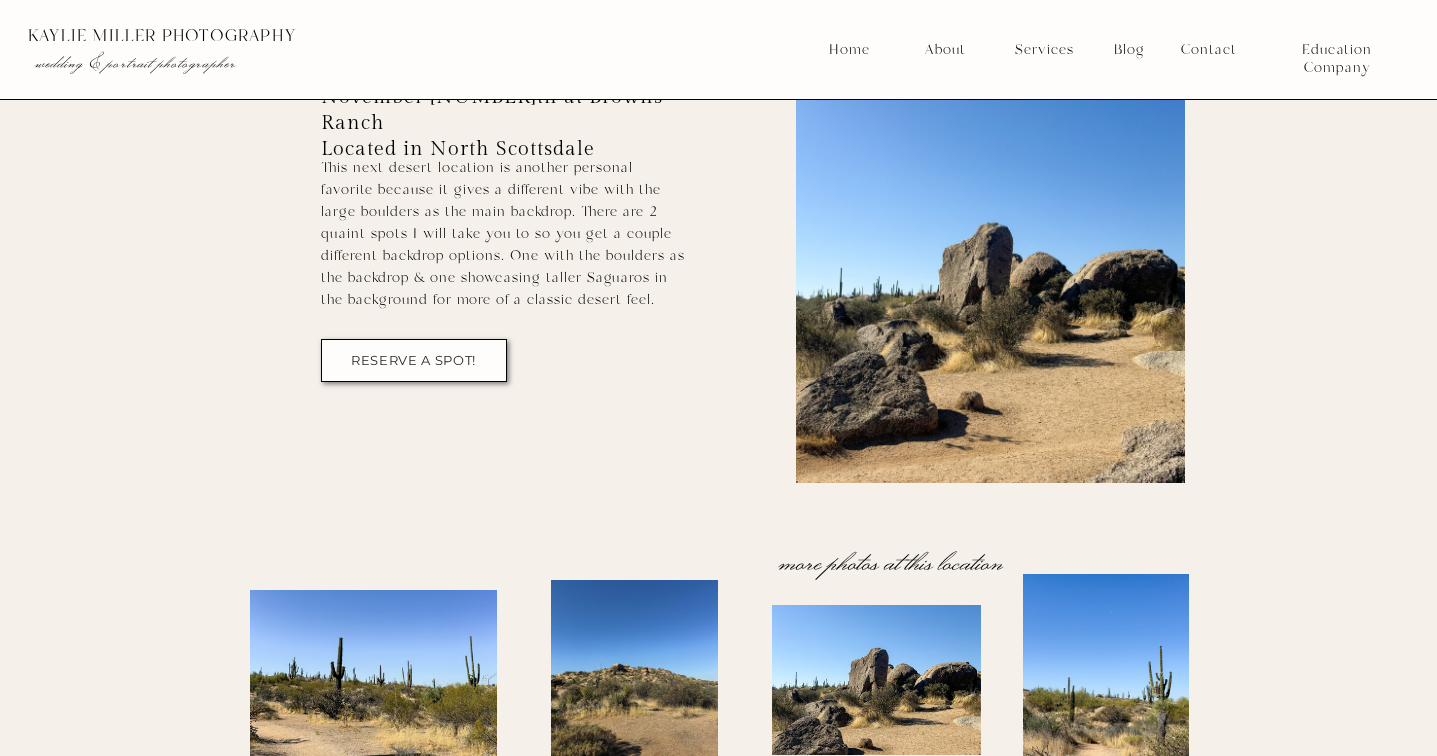 scroll, scrollTop: 7815, scrollLeft: 0, axis: vertical 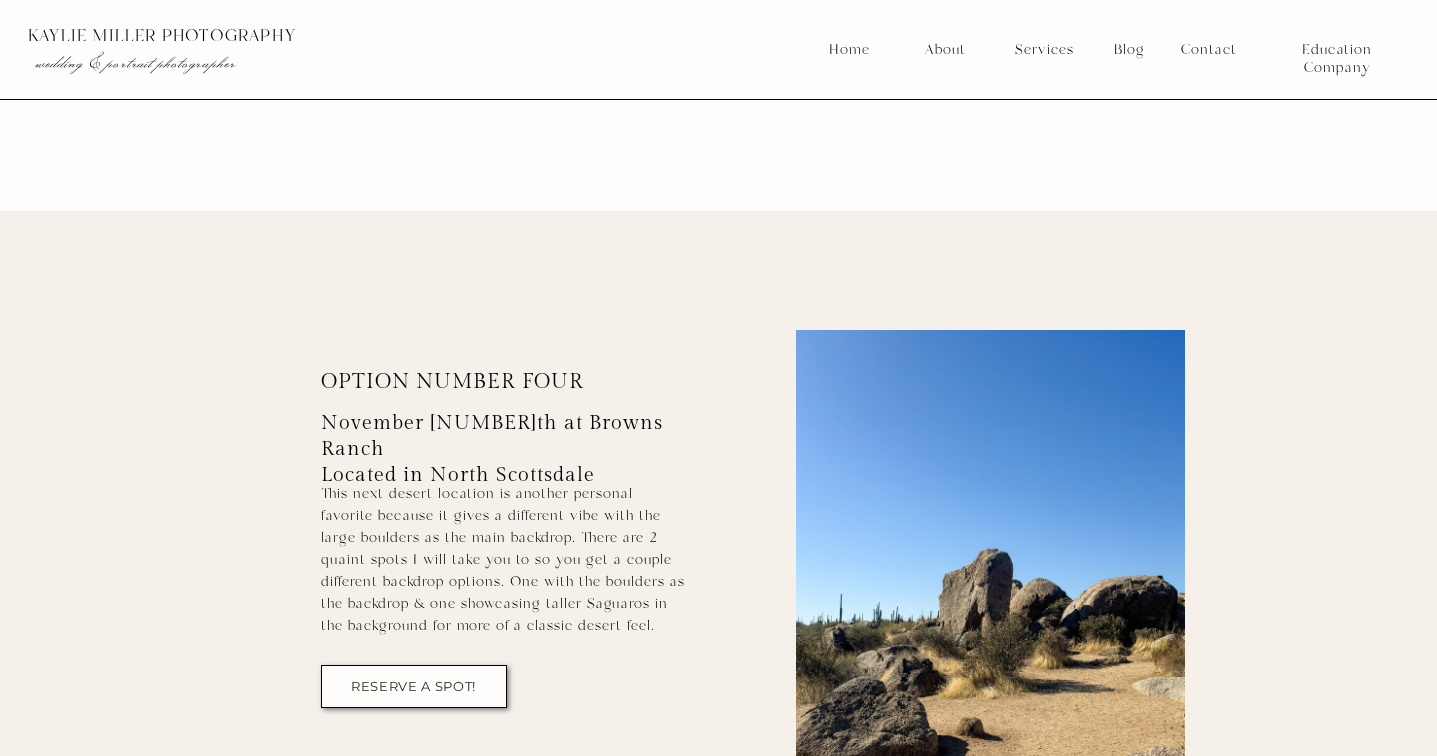 click on "Kaylie Miller Photography menu Home About Services Contact Blog kaylie miller photography Education Company wedding & portrait photographer Home About Services Contact Blog kaylie miller photography Education Company wedding & portrait photographer Weddings Branding Portraits Mini Sessions 2025 Mini Sessions Phoenix Valley, Arizona 5 Locations & 5 Dates Available Families, Couples, Portraits view dates & locations Created for busy people who still want to remember everything Mini sessions built for busy lives & stillness that sticks This season of life is already full. There's no denying it. You’re juggling back to school drop-offs, soccer games, birthday parties, early meetings, late emails... and somewhere in the middle of all that, you still want to remember how it feels right now. Not just what it looks like. But the thought of finding a photographer, coordinating outfits, picking a location, and carving out a whole afternoon? It’s enough to make you put it off for another year. - The Heckner Family" at bounding box center (718, -13) 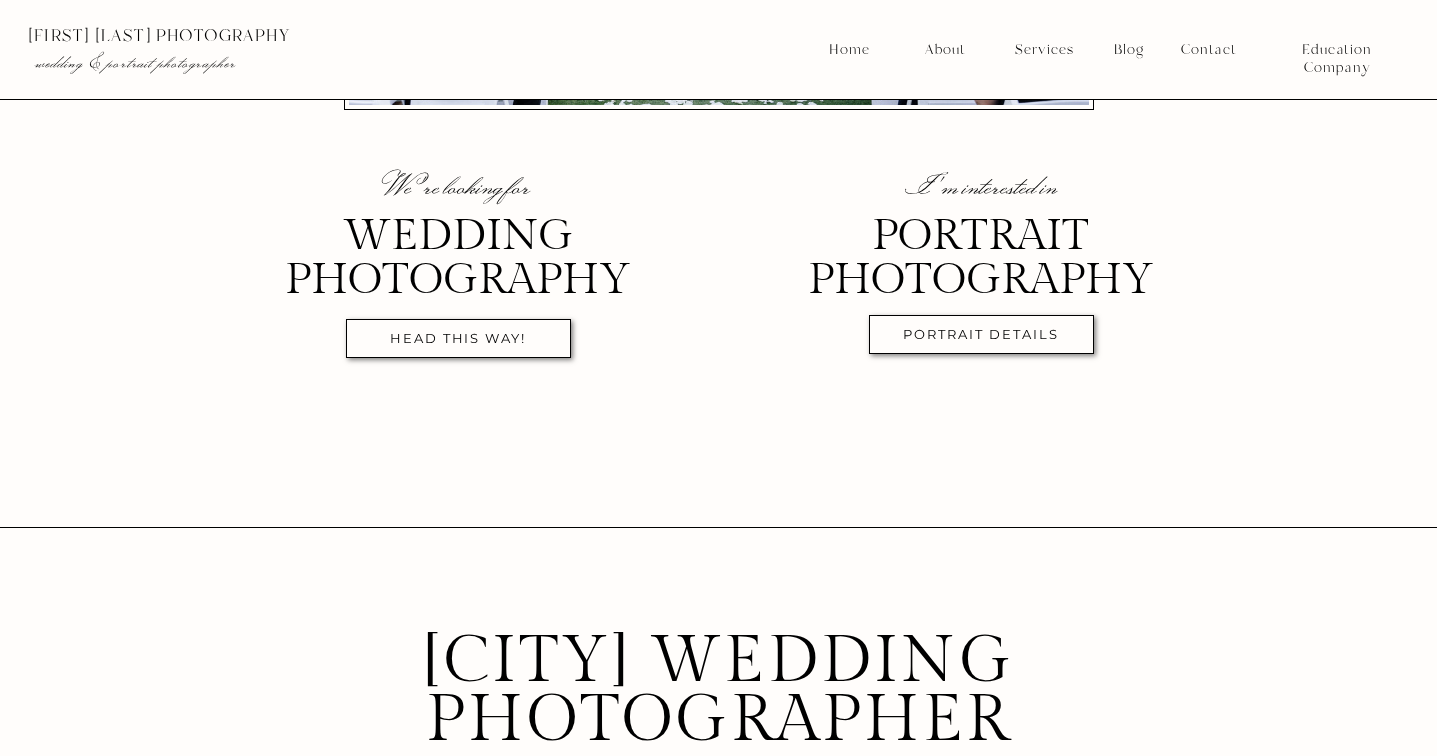 scroll, scrollTop: 715, scrollLeft: 0, axis: vertical 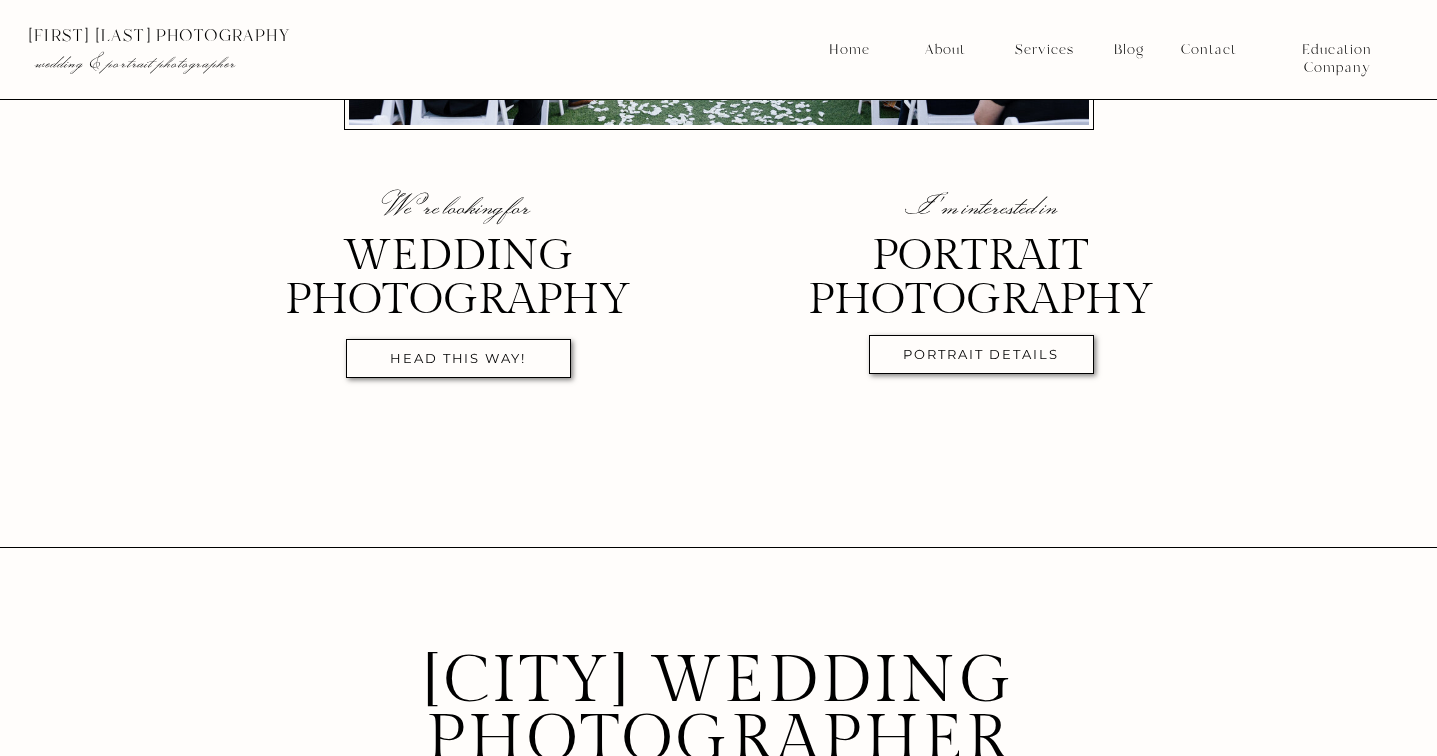 click on "portrait details" at bounding box center [981, 358] 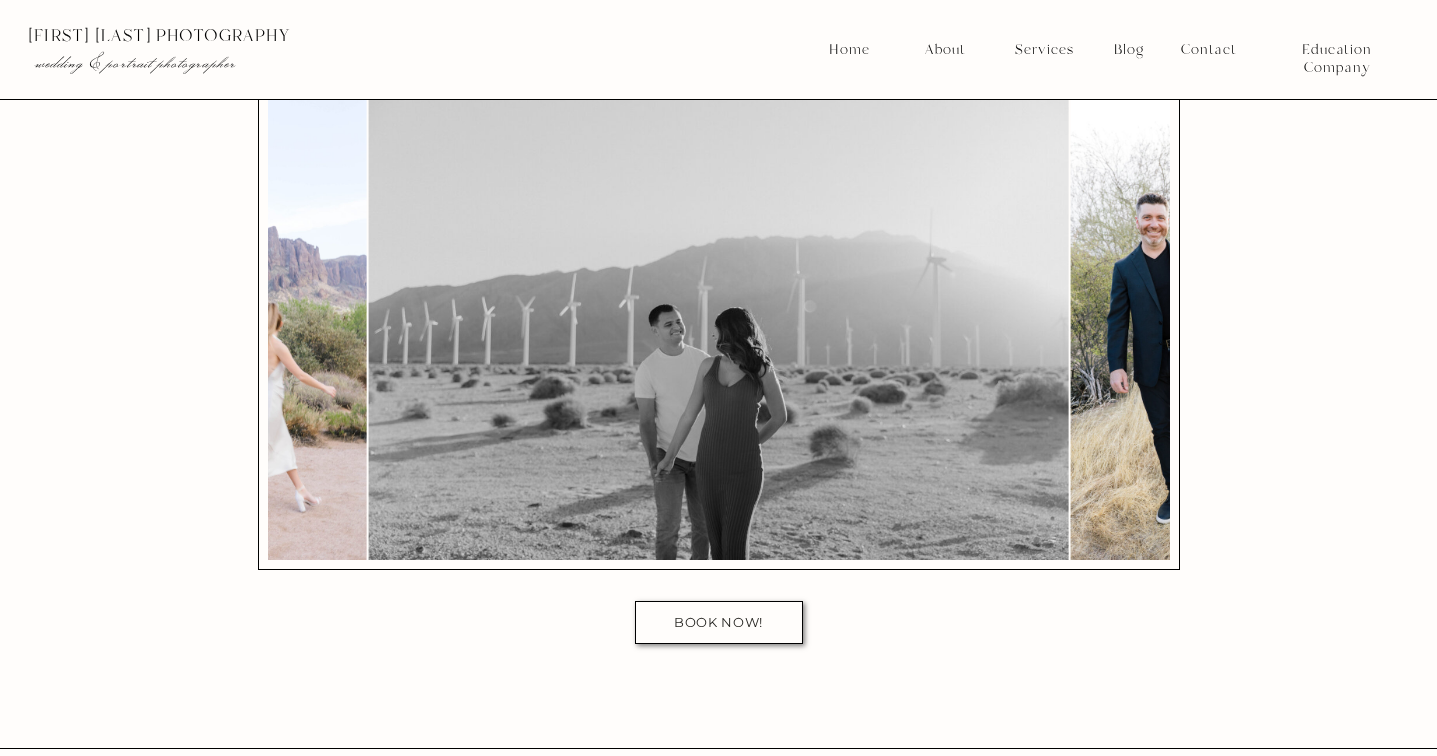 scroll, scrollTop: 10182, scrollLeft: 0, axis: vertical 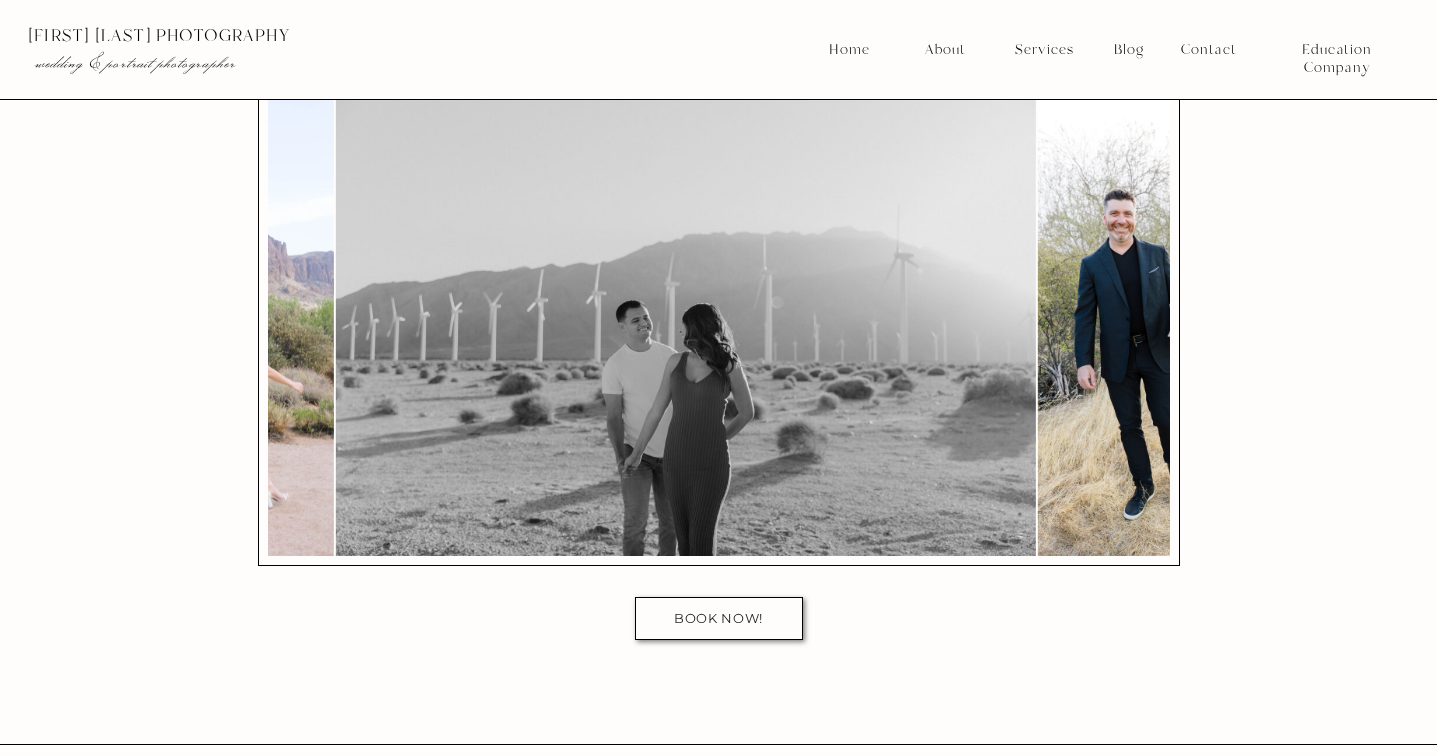 click at bounding box center (686, 322) 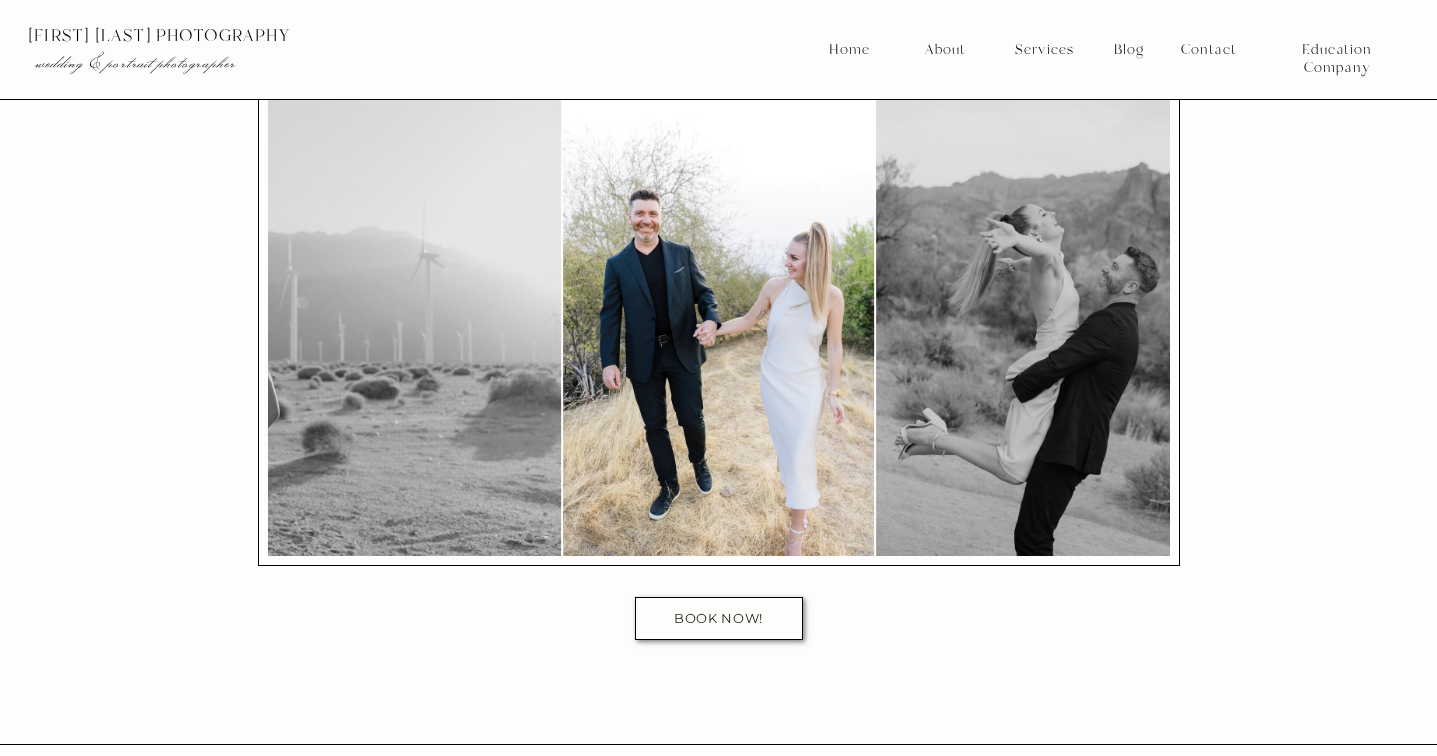 scroll, scrollTop: 10111, scrollLeft: 0, axis: vertical 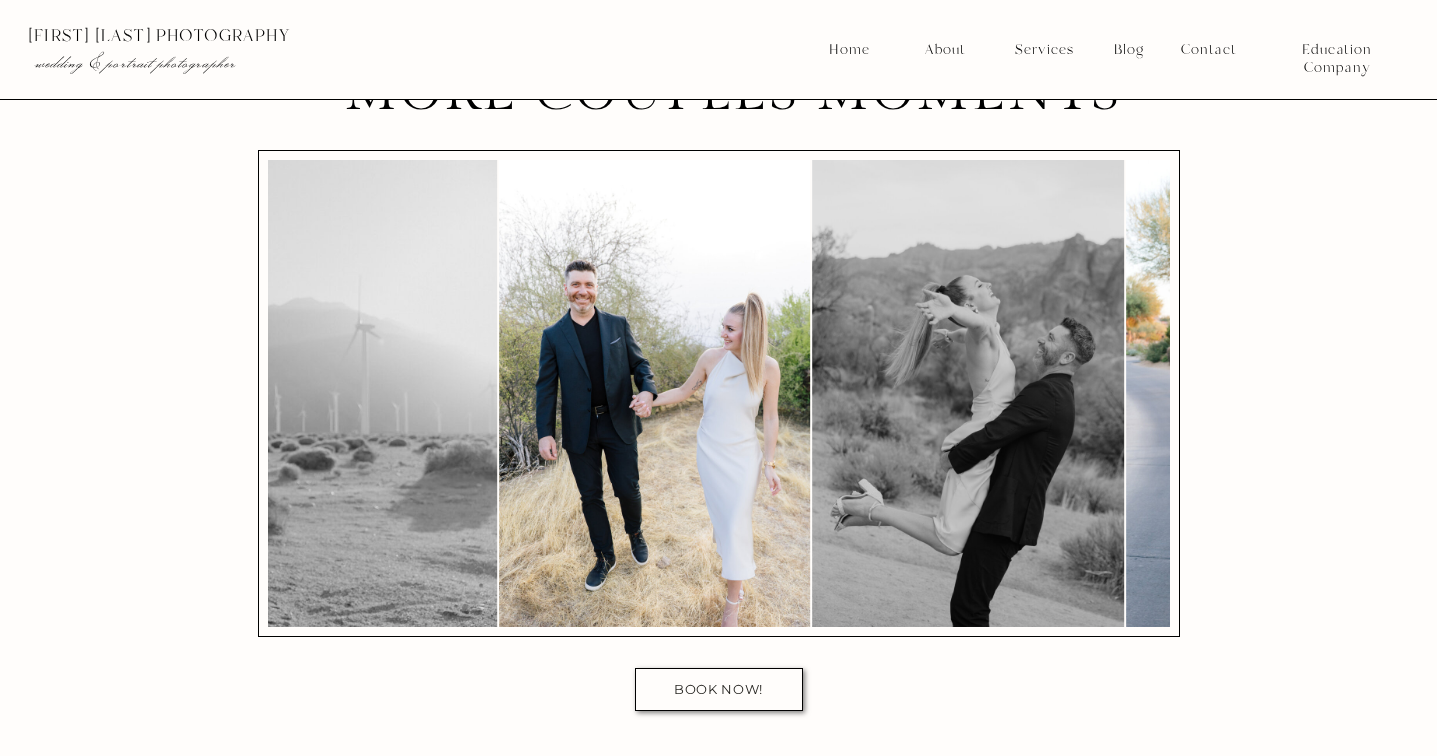 click at bounding box center (968, 393) 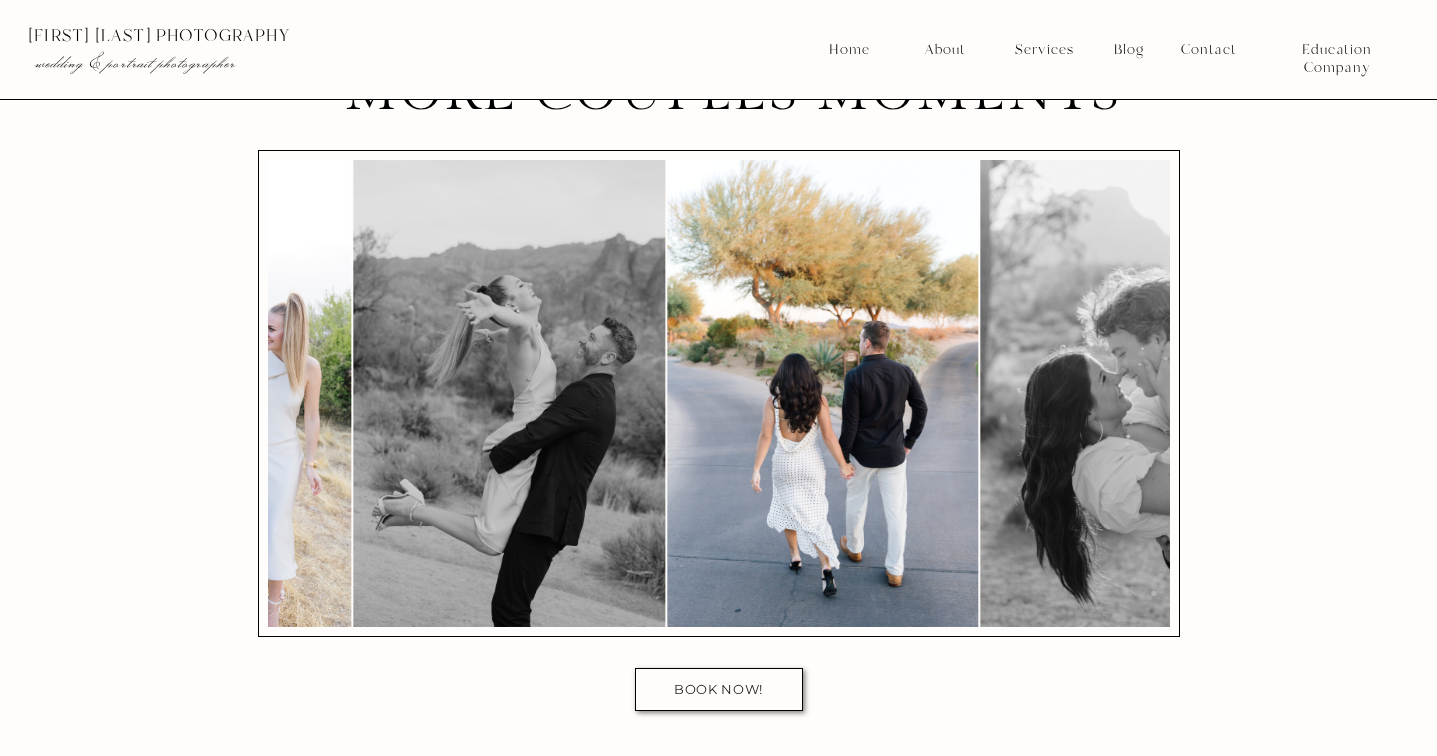 click at bounding box center (822, 393) 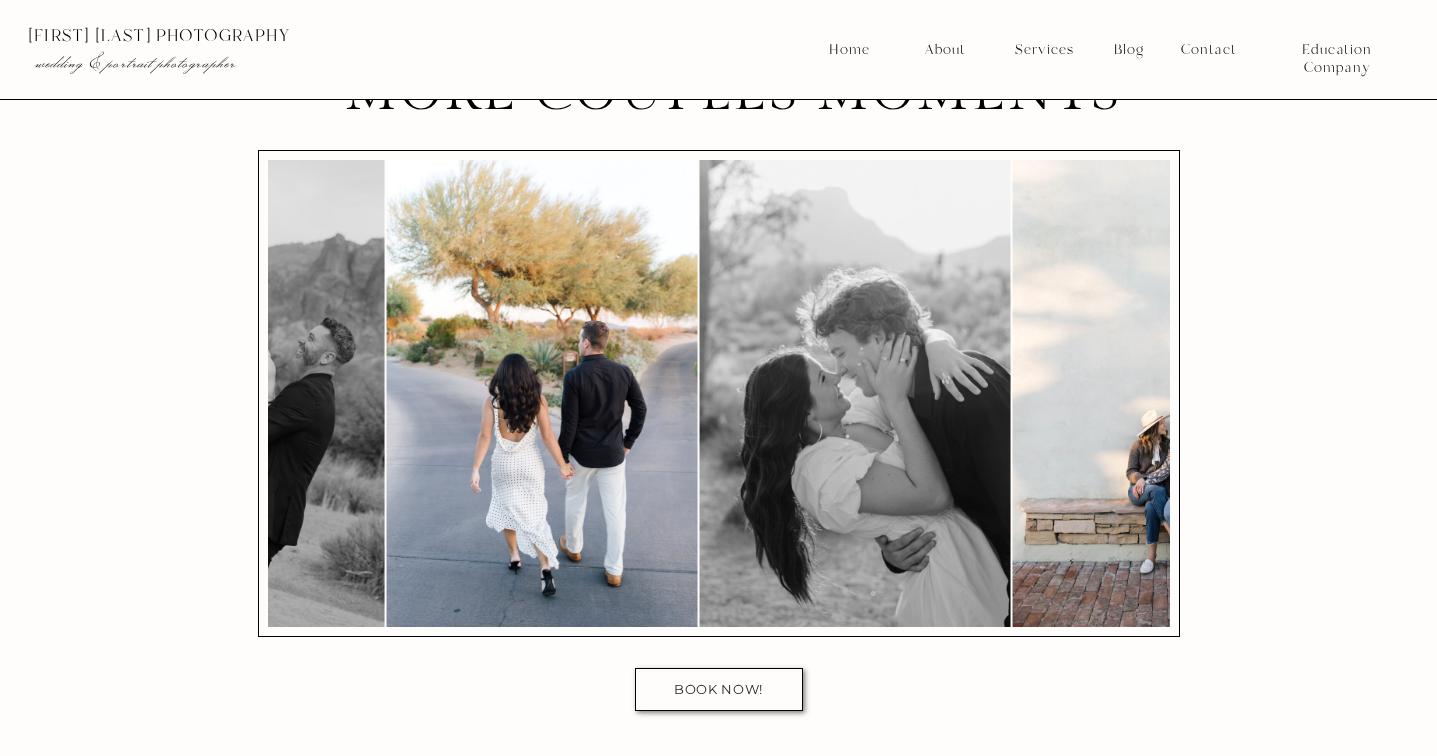 click at bounding box center (855, 393) 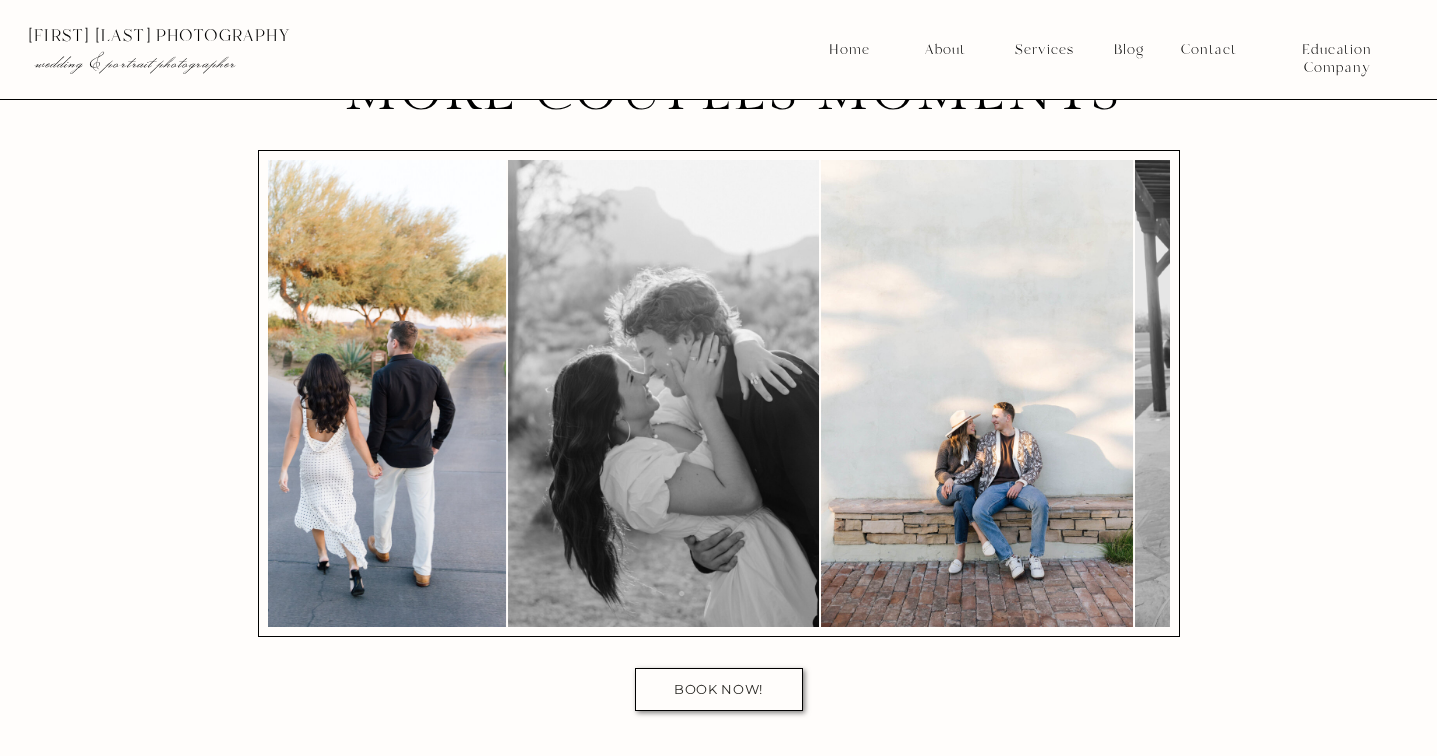 click at bounding box center (976, 393) 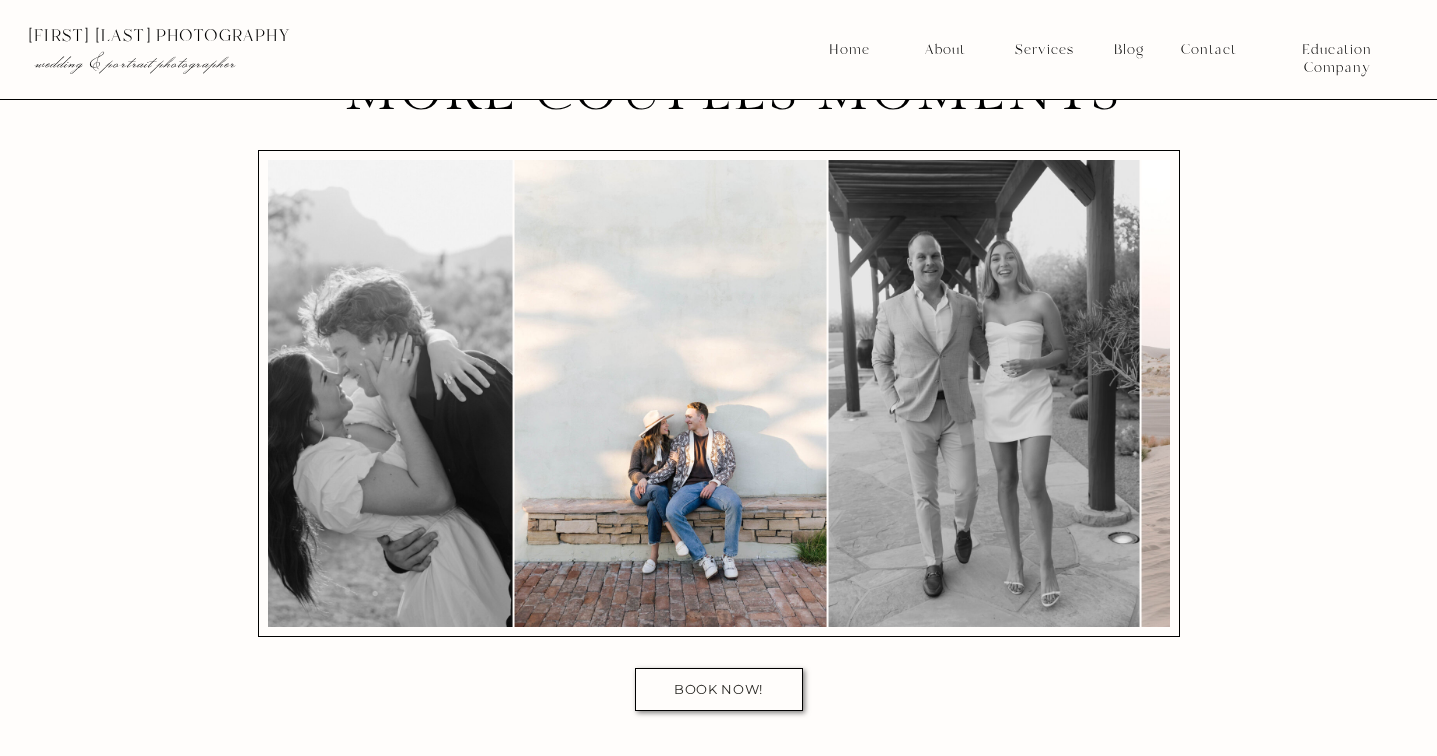 click at bounding box center (983, 393) 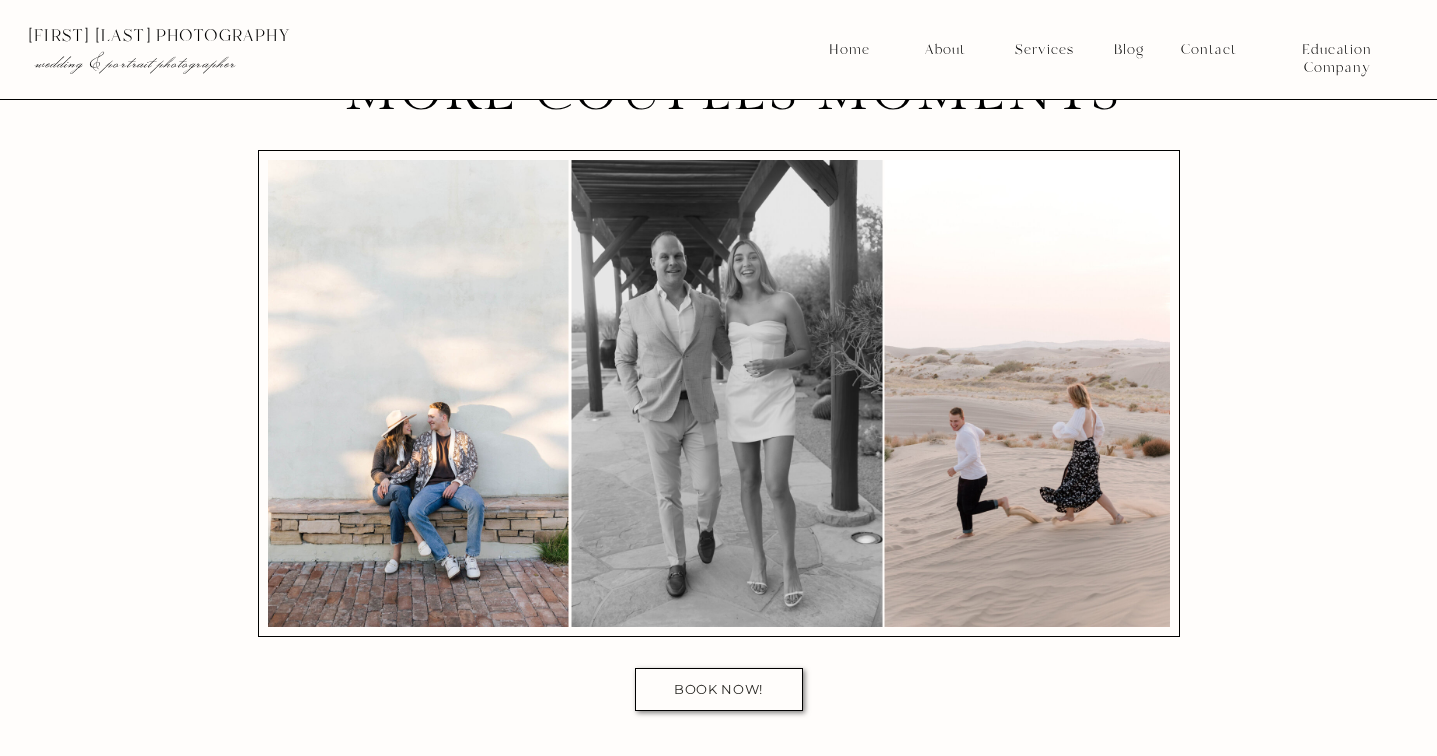 click at bounding box center [1039, 393] 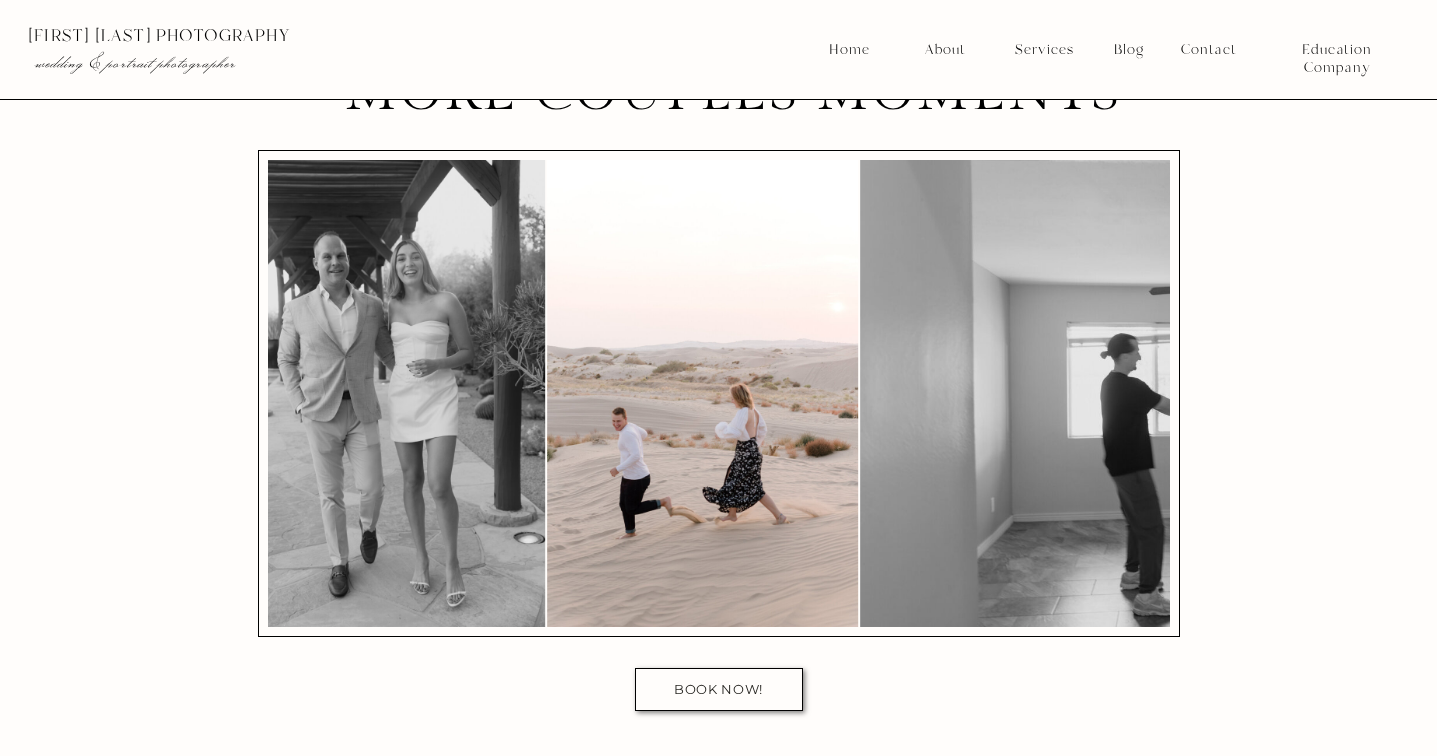 click at bounding box center [1210, 393] 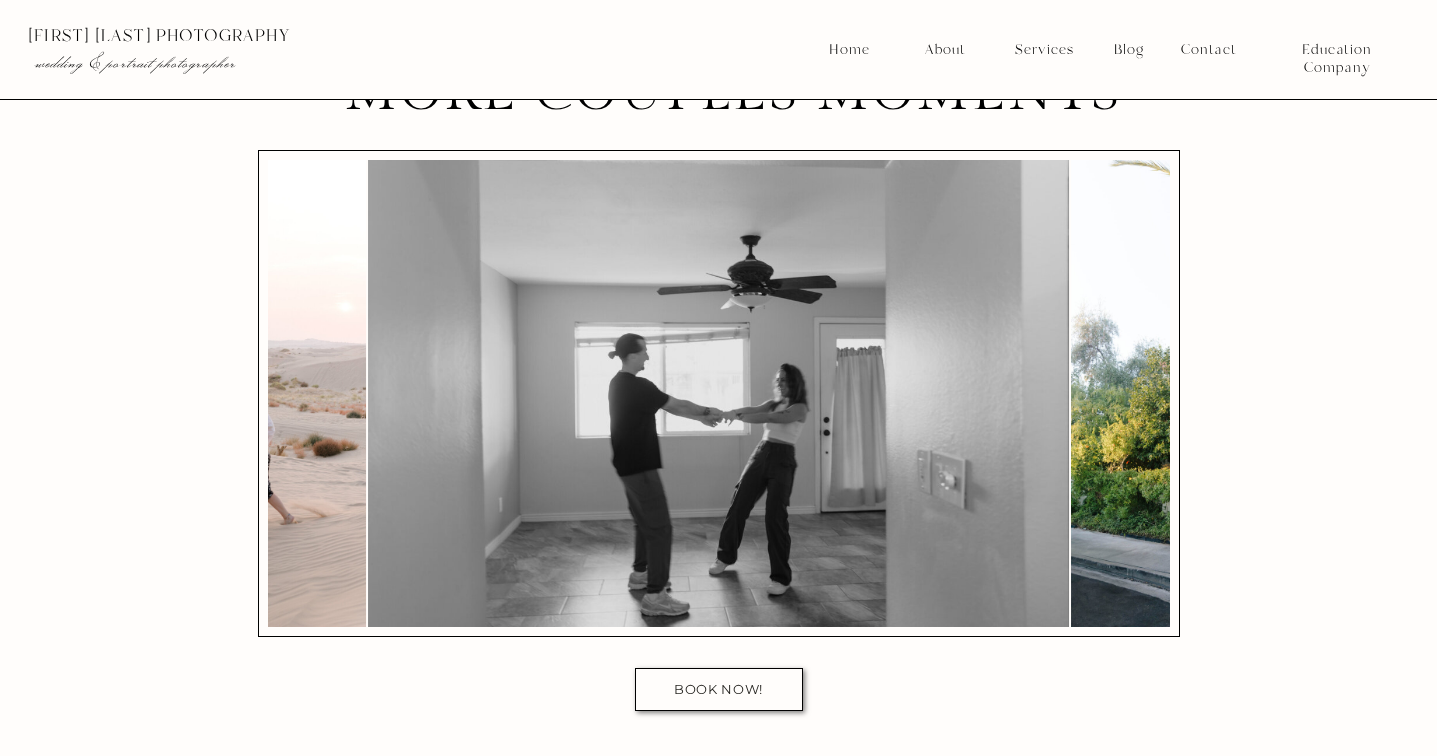 click at bounding box center (718, 393) 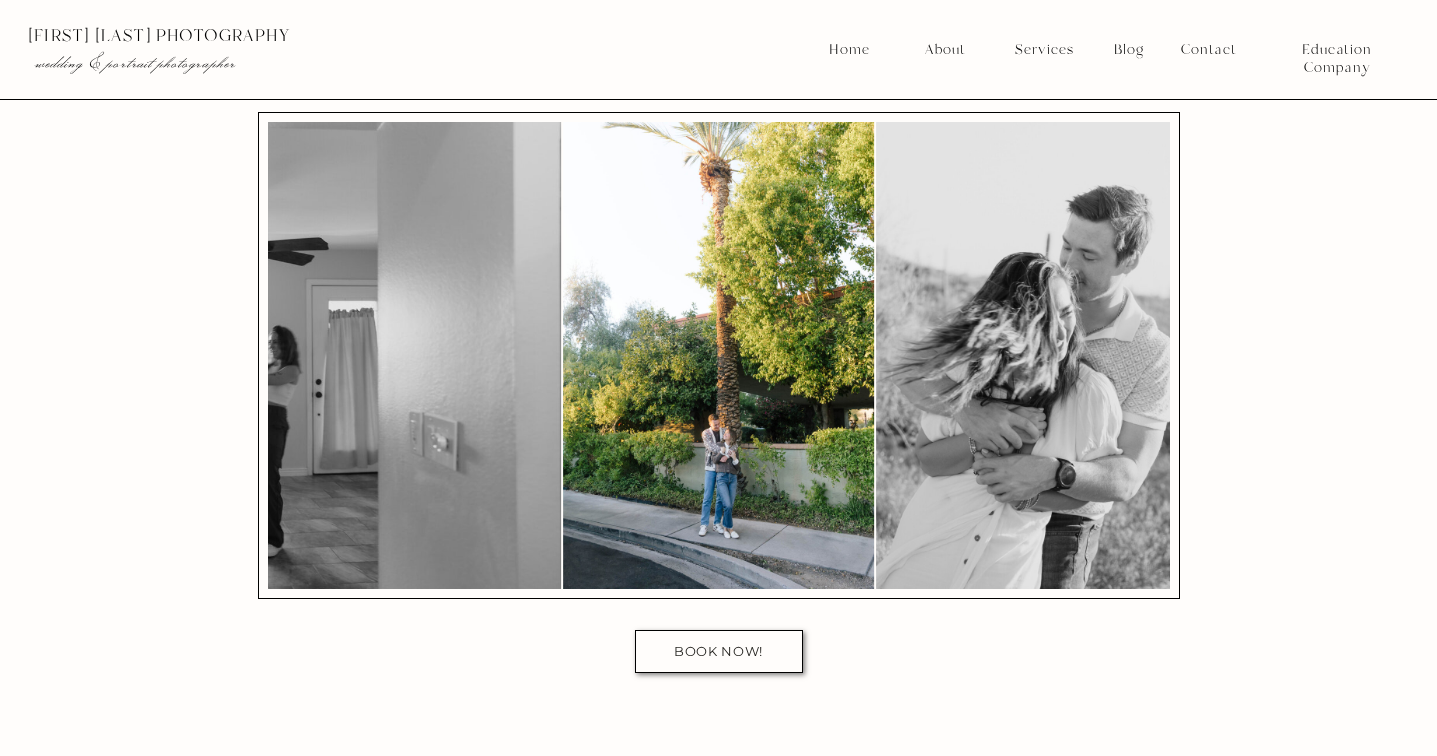 scroll, scrollTop: 10139, scrollLeft: 0, axis: vertical 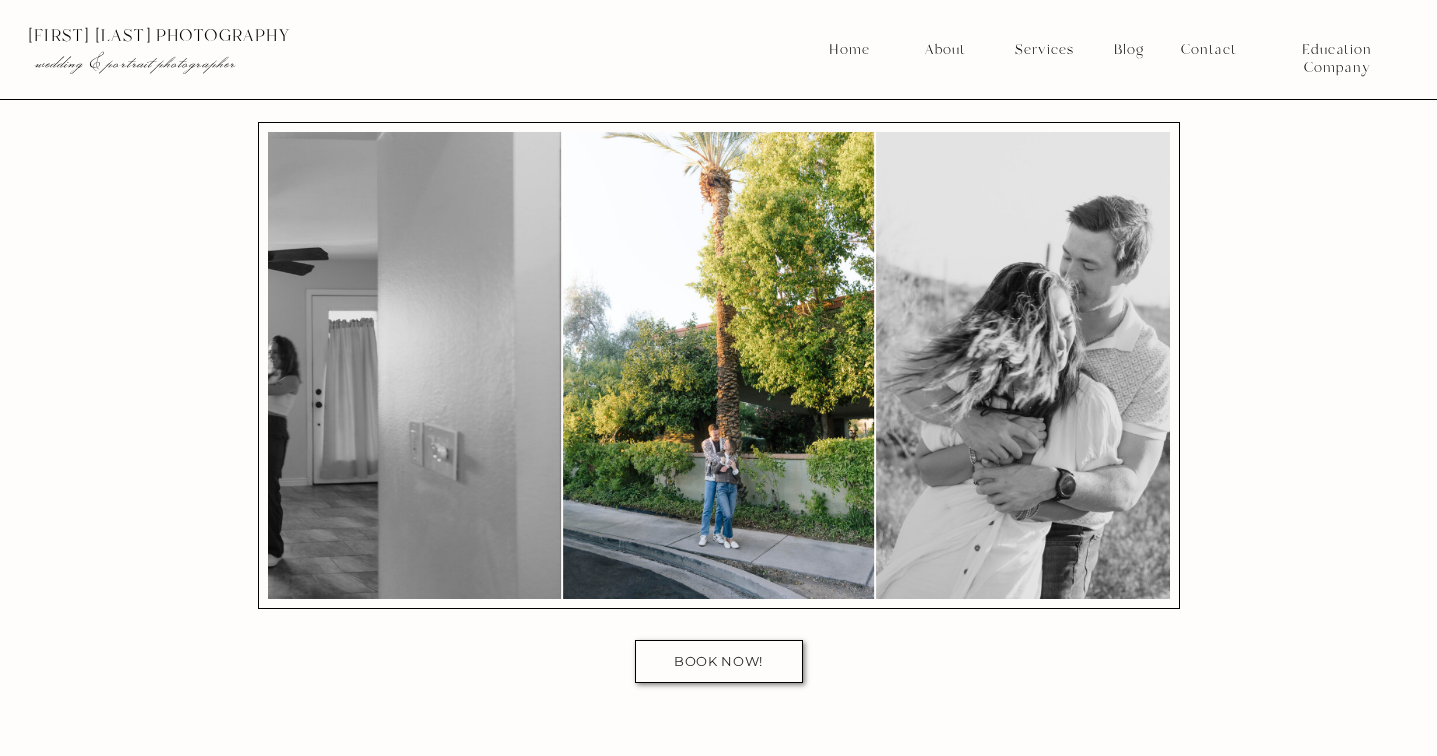 click at bounding box center [1031, 365] 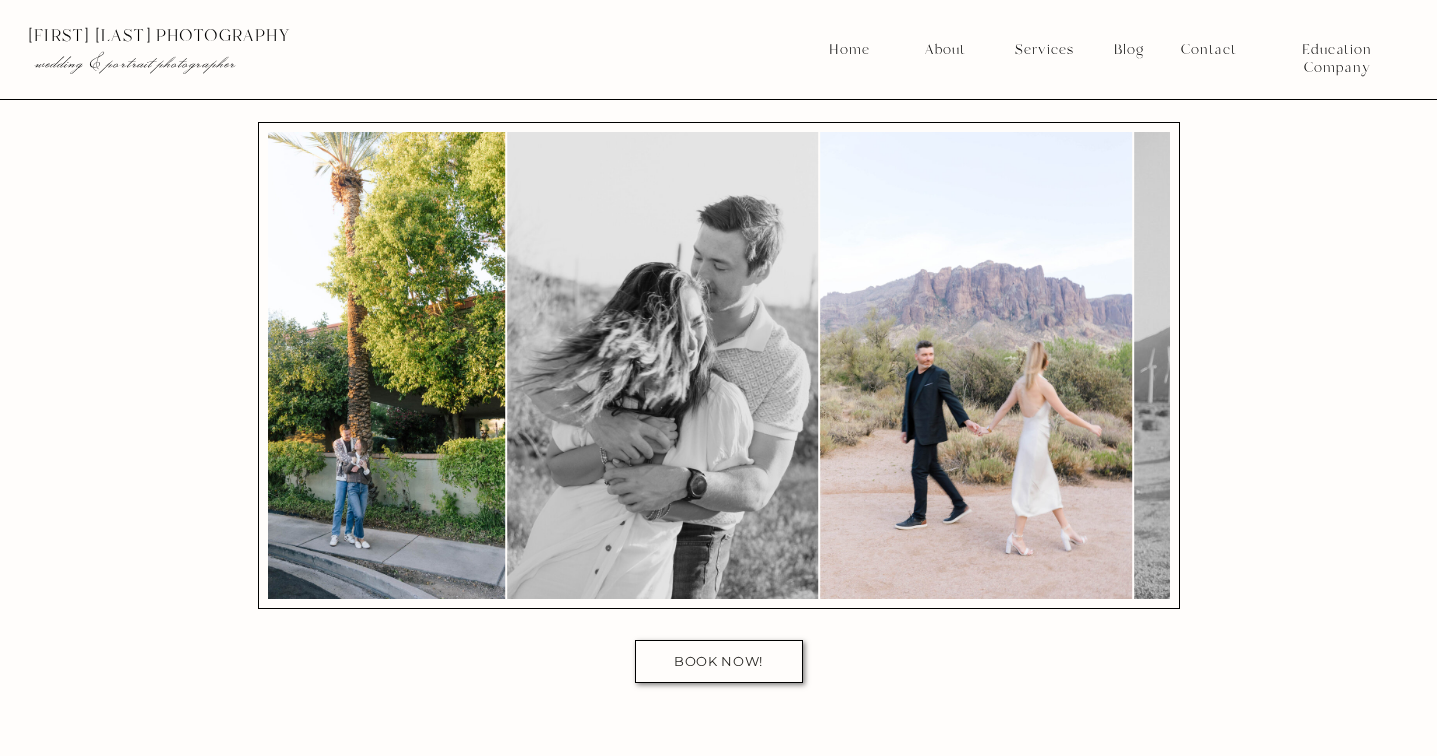 click at bounding box center [976, 365] 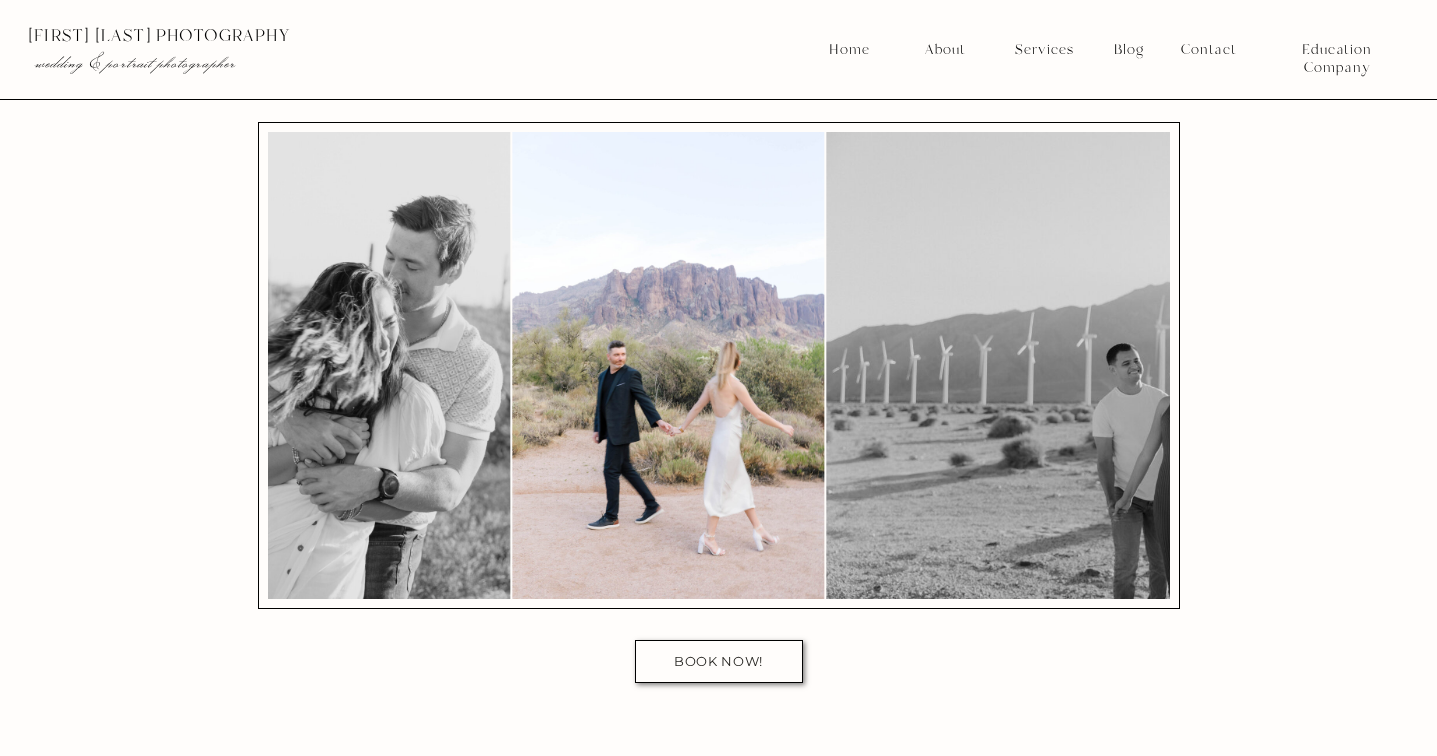click at bounding box center [668, 365] 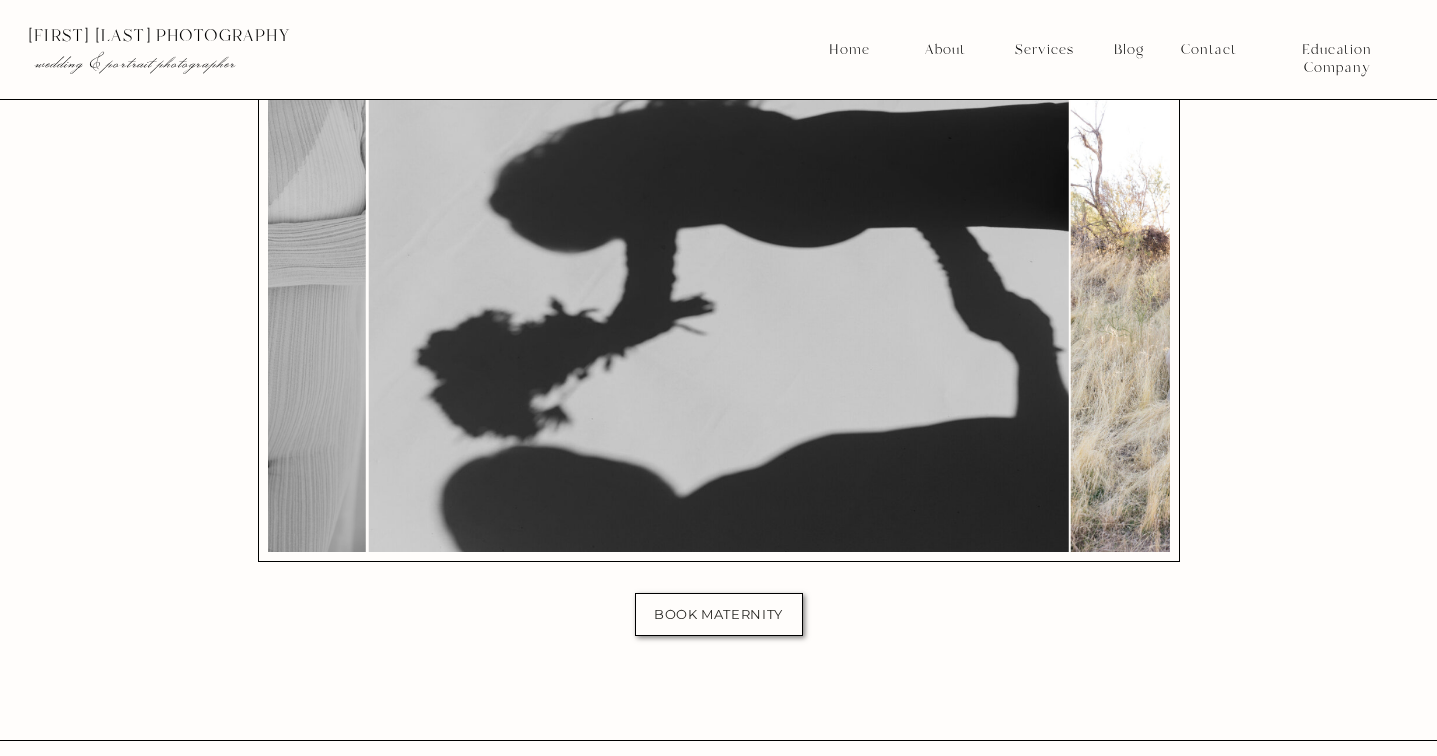 scroll, scrollTop: 11782, scrollLeft: 0, axis: vertical 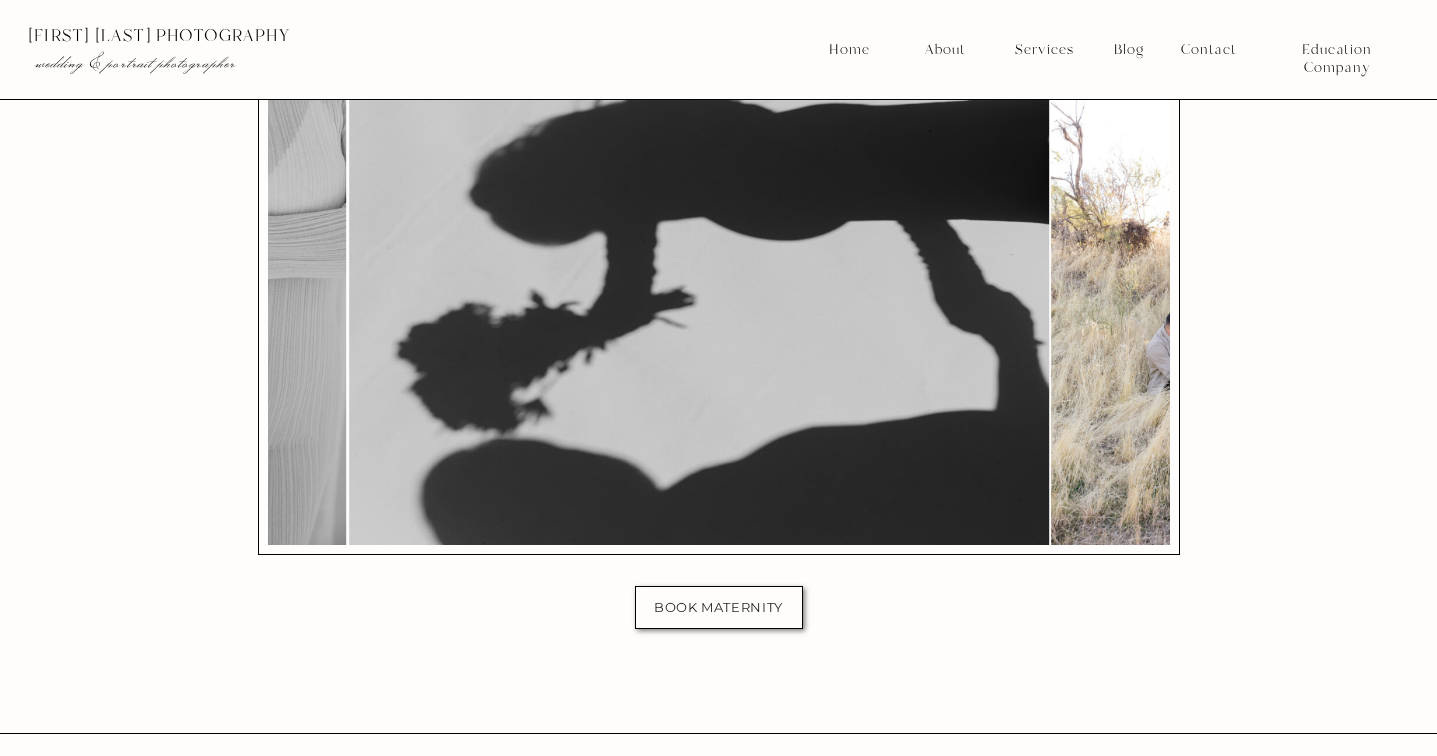 click at bounding box center (699, 311) 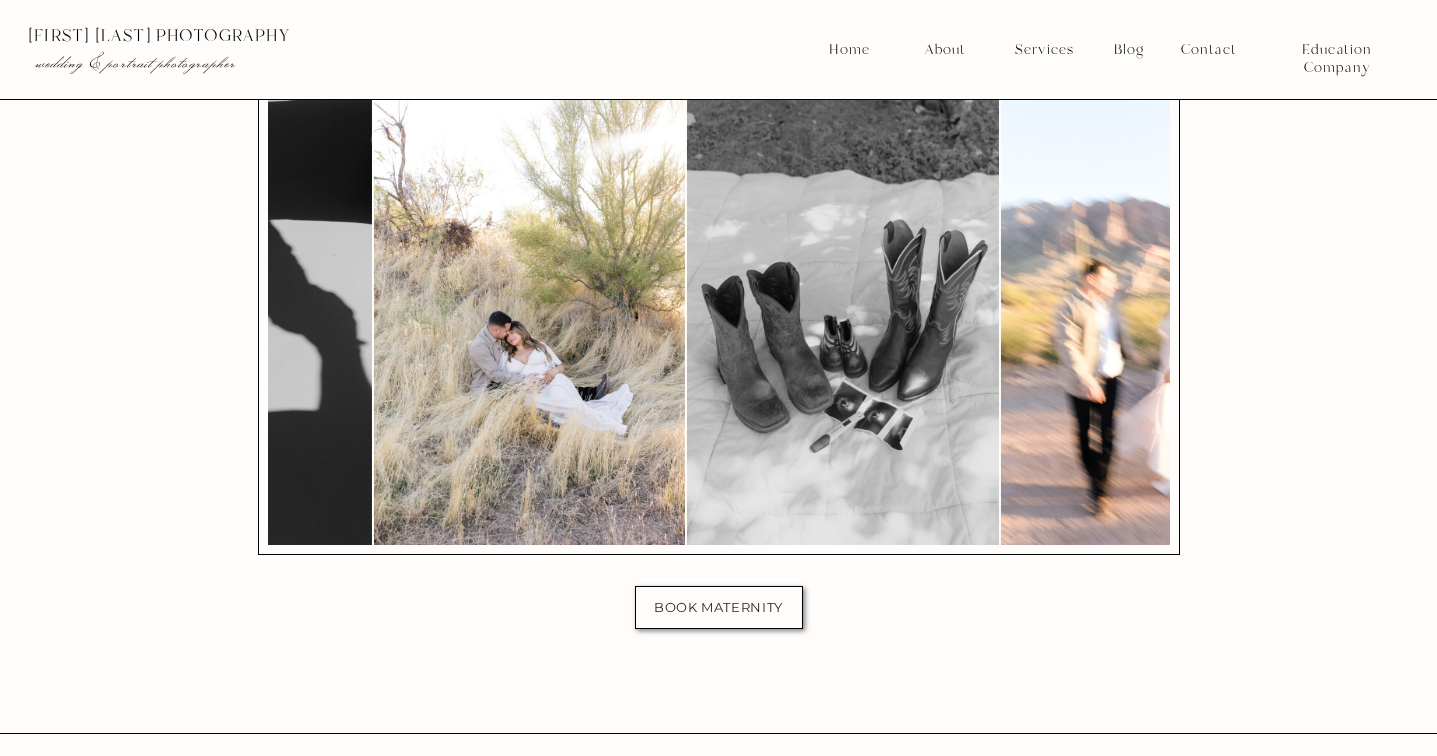 click at bounding box center (842, 311) 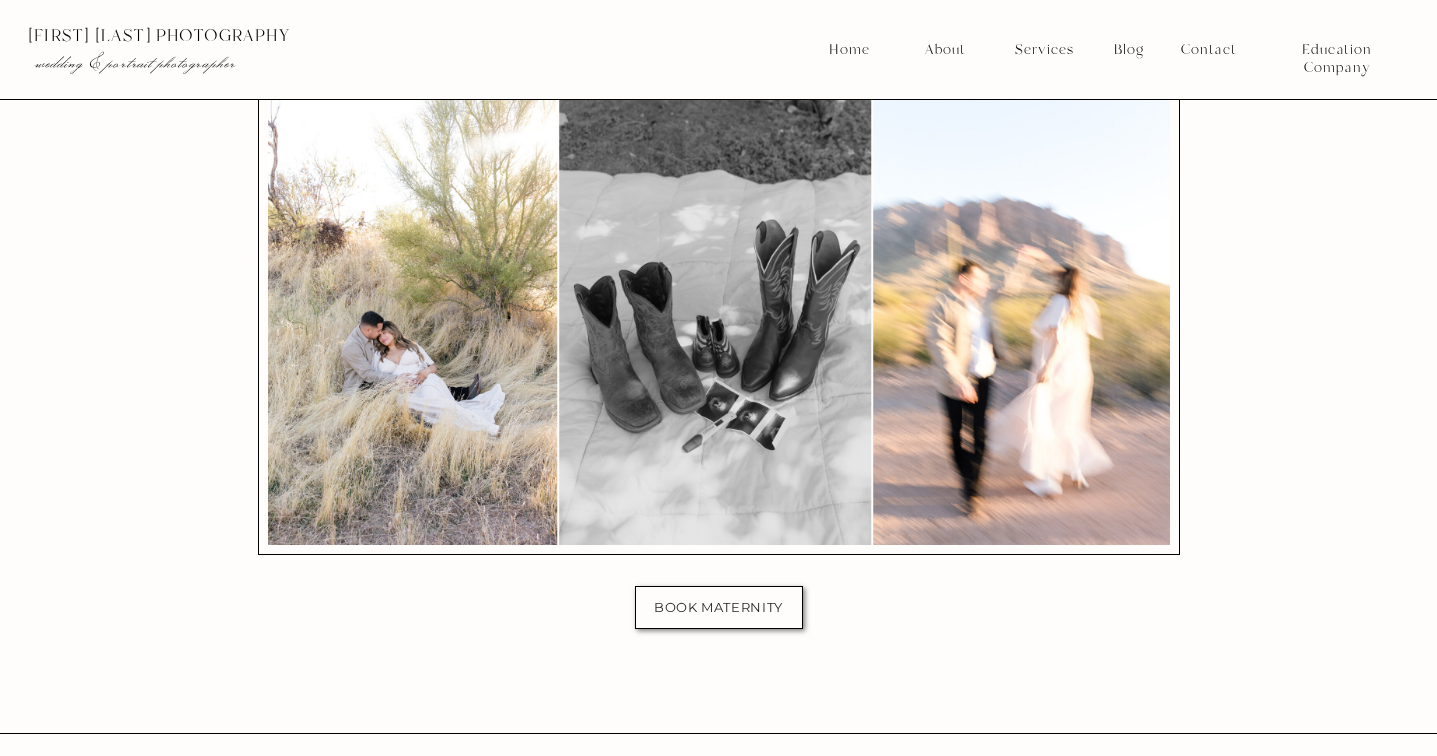 click at bounding box center (1028, 311) 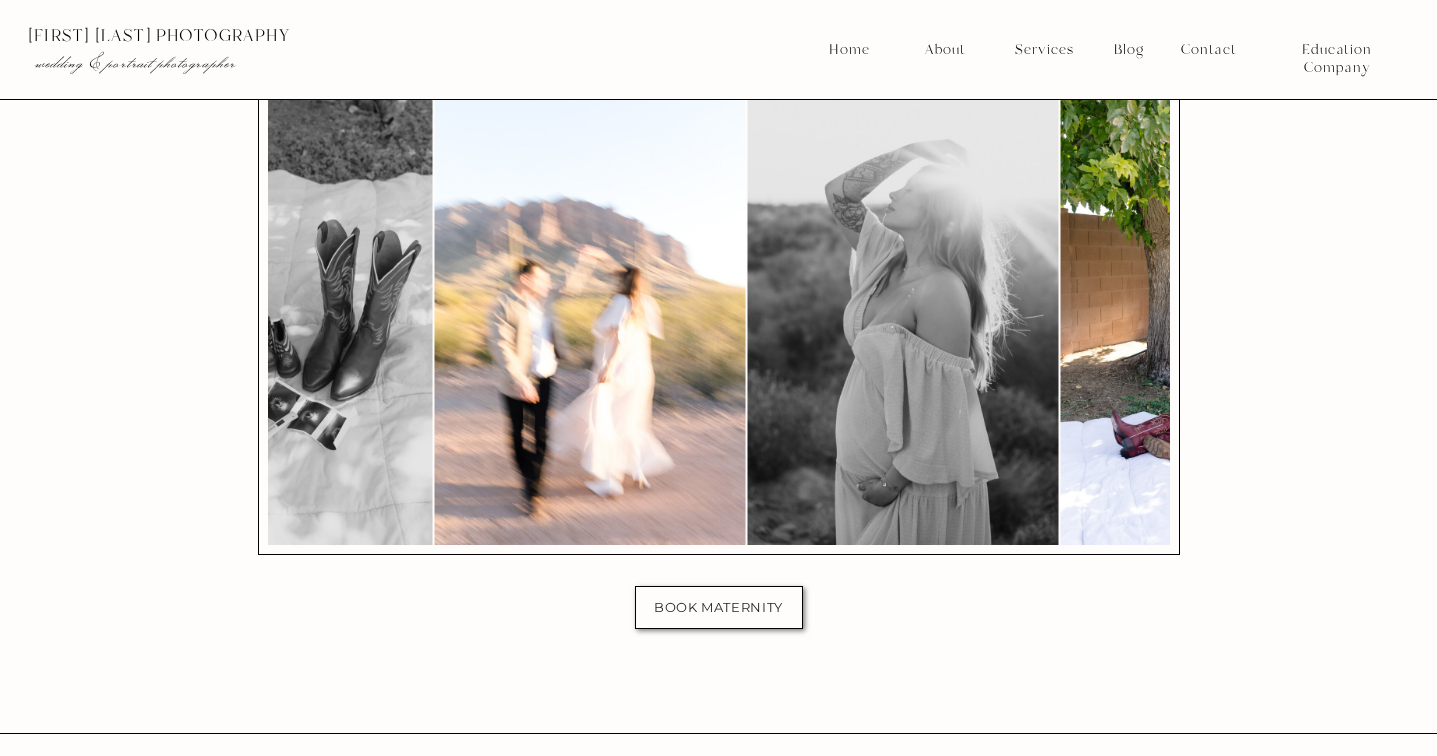 click at bounding box center [902, 311] 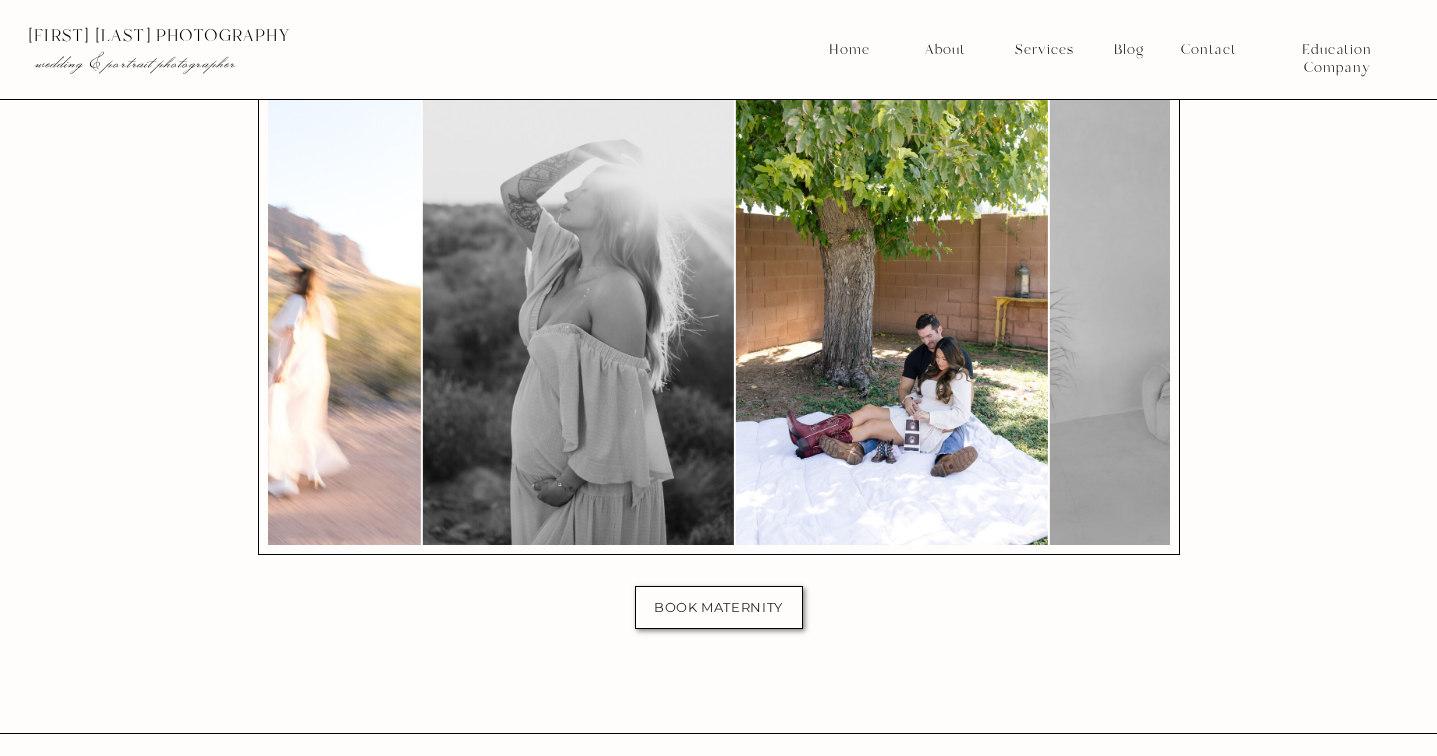 click at bounding box center [891, 311] 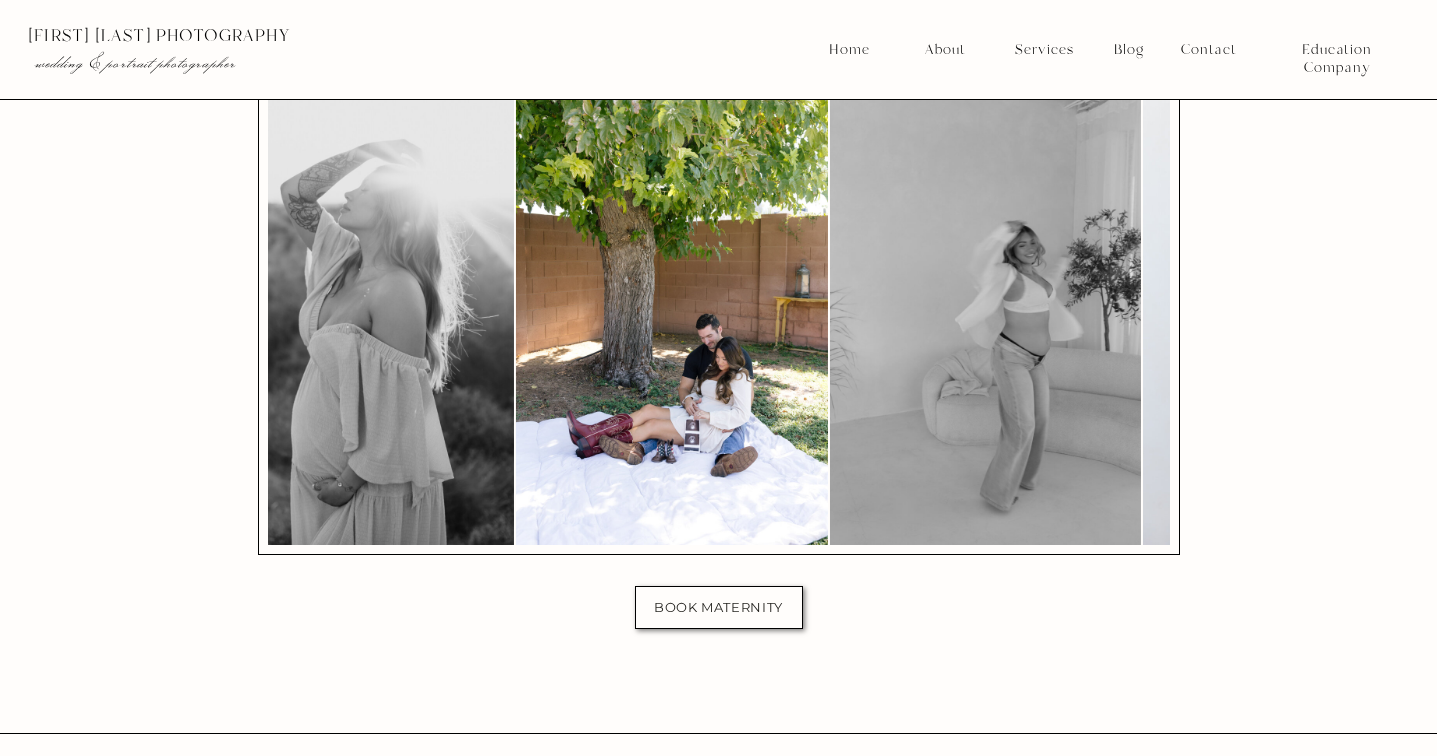 click at bounding box center [985, 311] 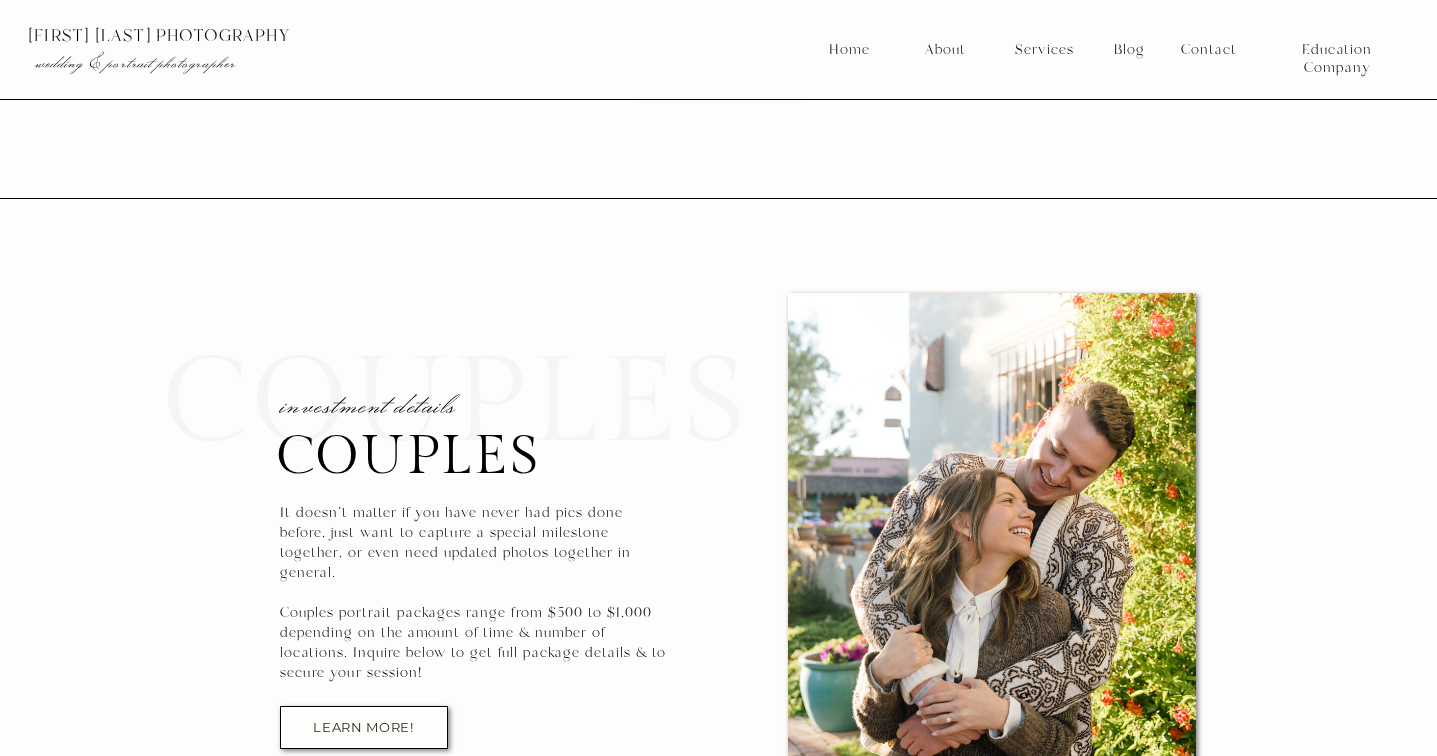 scroll, scrollTop: 9178, scrollLeft: 0, axis: vertical 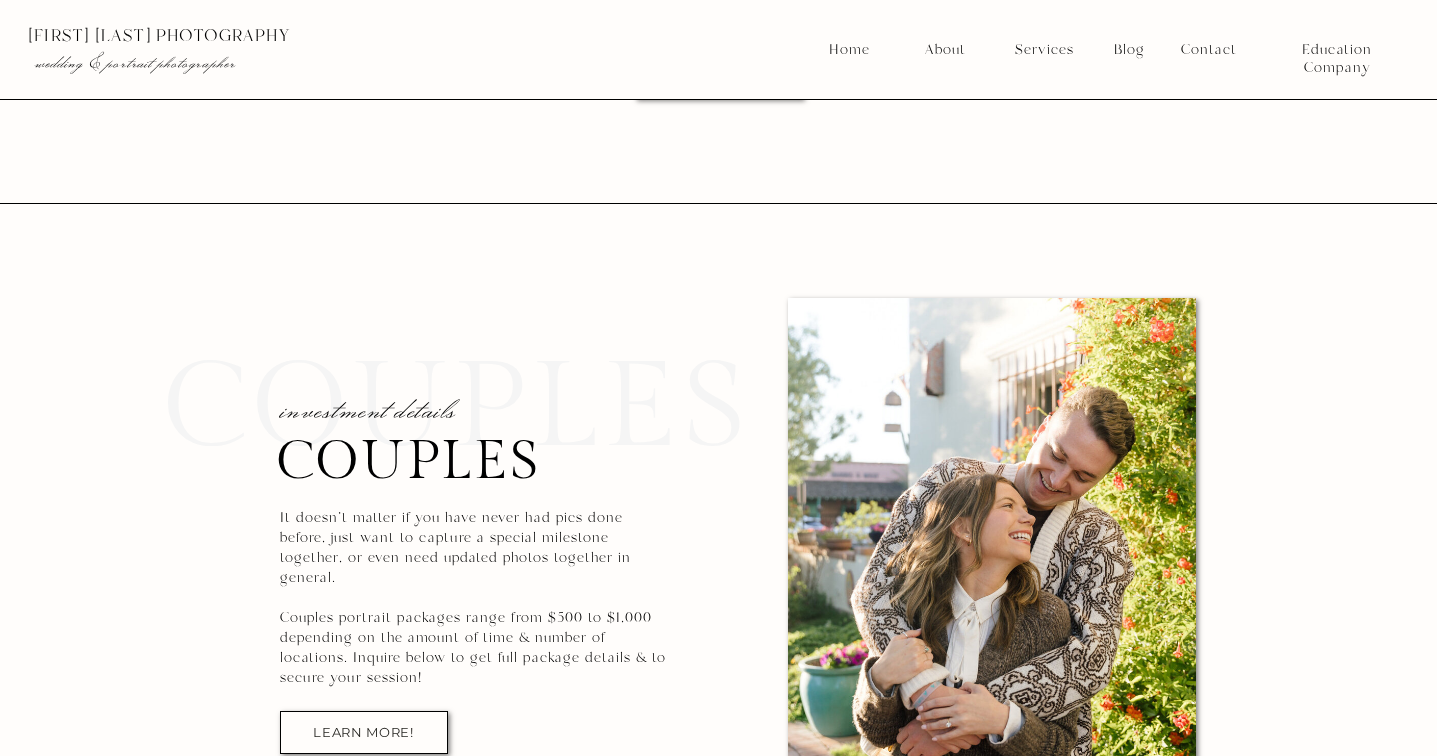 click on "About" at bounding box center (944, 50) 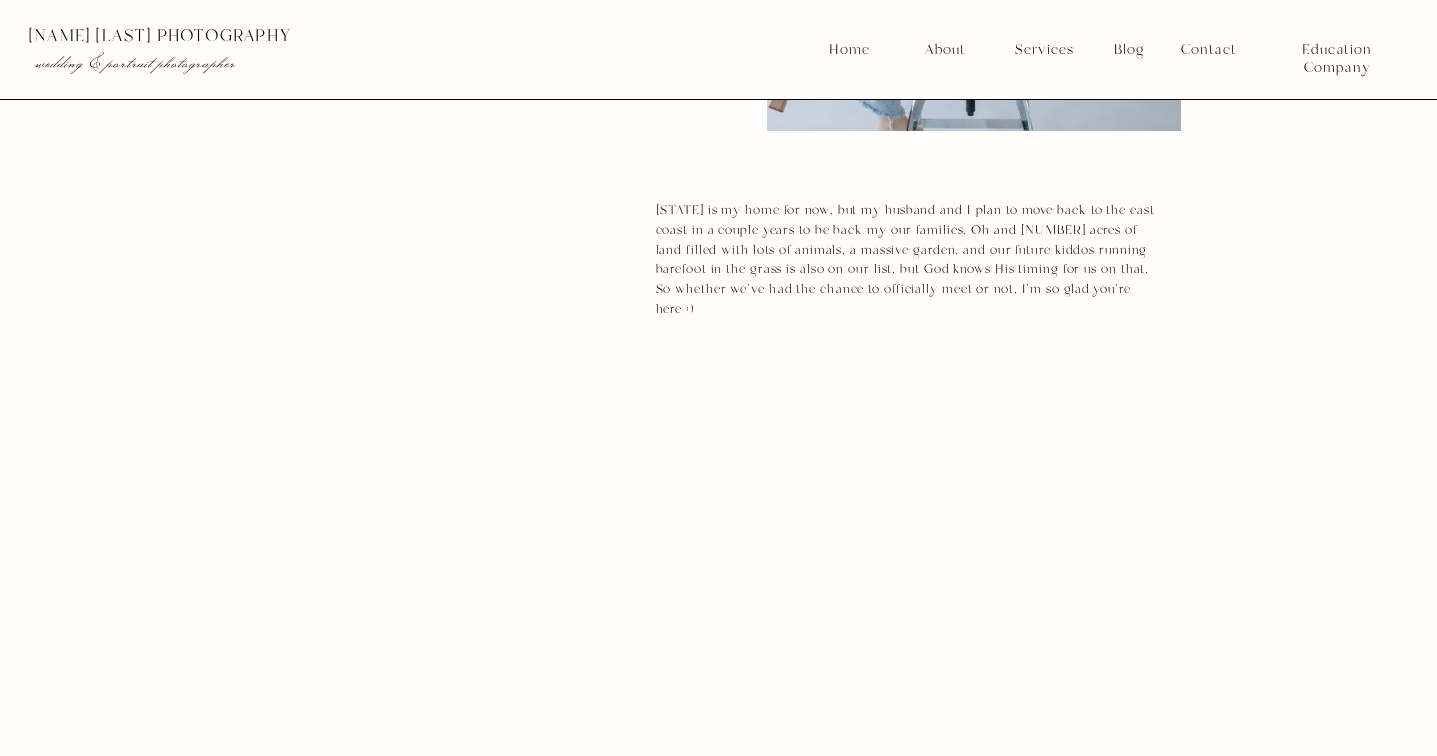 scroll, scrollTop: 1271, scrollLeft: 0, axis: vertical 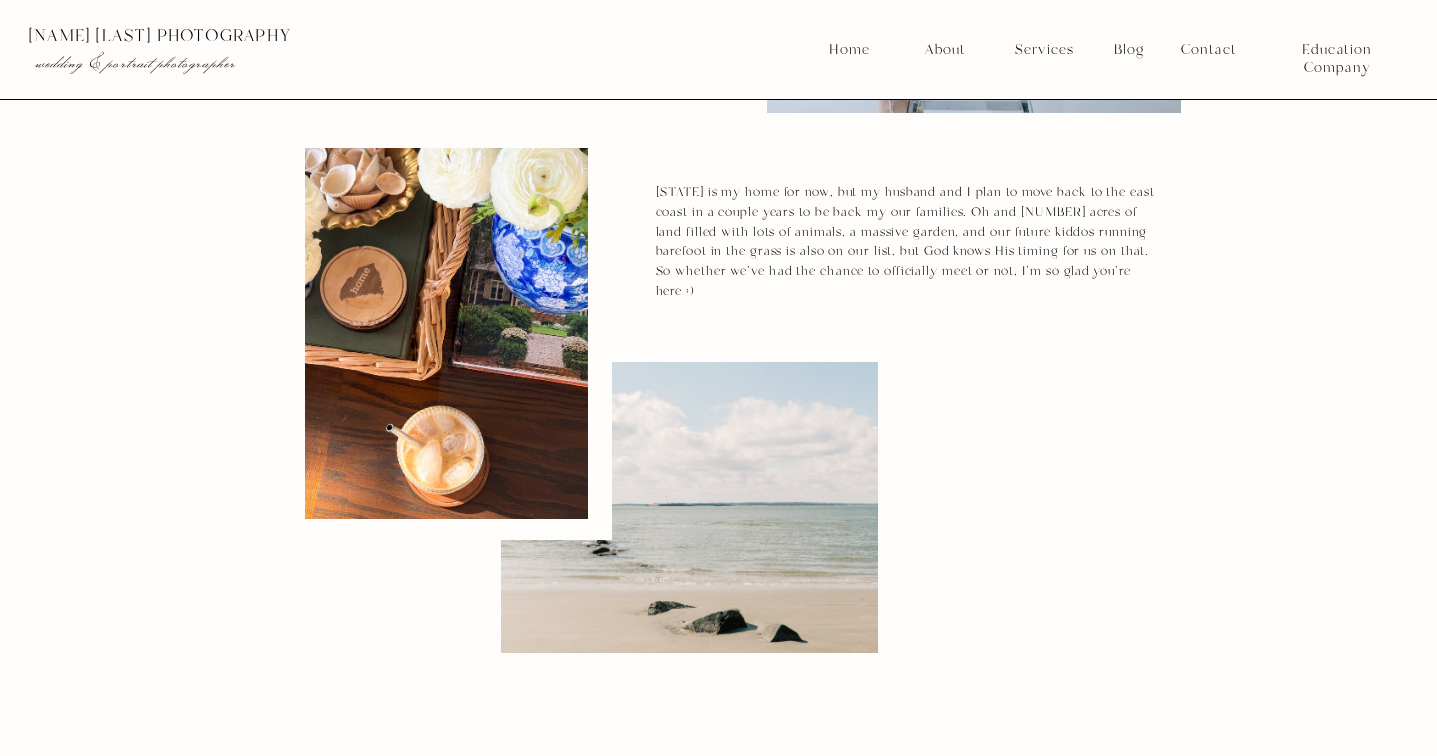 click on "Home About Services Contact Blog [NAME] [LAST] photography Education Company wedding & portrait photographer Home About Services Contact Blog [NAME] [LAST] photography Education Company wedding & portrait photographer Weddings Branding Portraits Mini Sessions [NAME] [LAST] Photography menu learn about the girl behind the & the heart behind the brand. nostalgic, candid & timeless in [CITY] & [CITY], [STATE]. About [NAME] learn about the girl behind the & the behind the brand. nostalgic, candid & timeless in [CITY] & [CITY], [STATE]. camera photography wedding photography heart hey hey, i'm [NAME]! a detail-oriented & energetic photographer ABOUT ME ABOUT ME My own love story: how I met [NAME] Riding shotgun with my husband while he golfs and I've got a good book in my hands. Any chance I get to soak in the sunshine, I'll be there! next > why i became a photographer" at bounding box center (718, 1737) 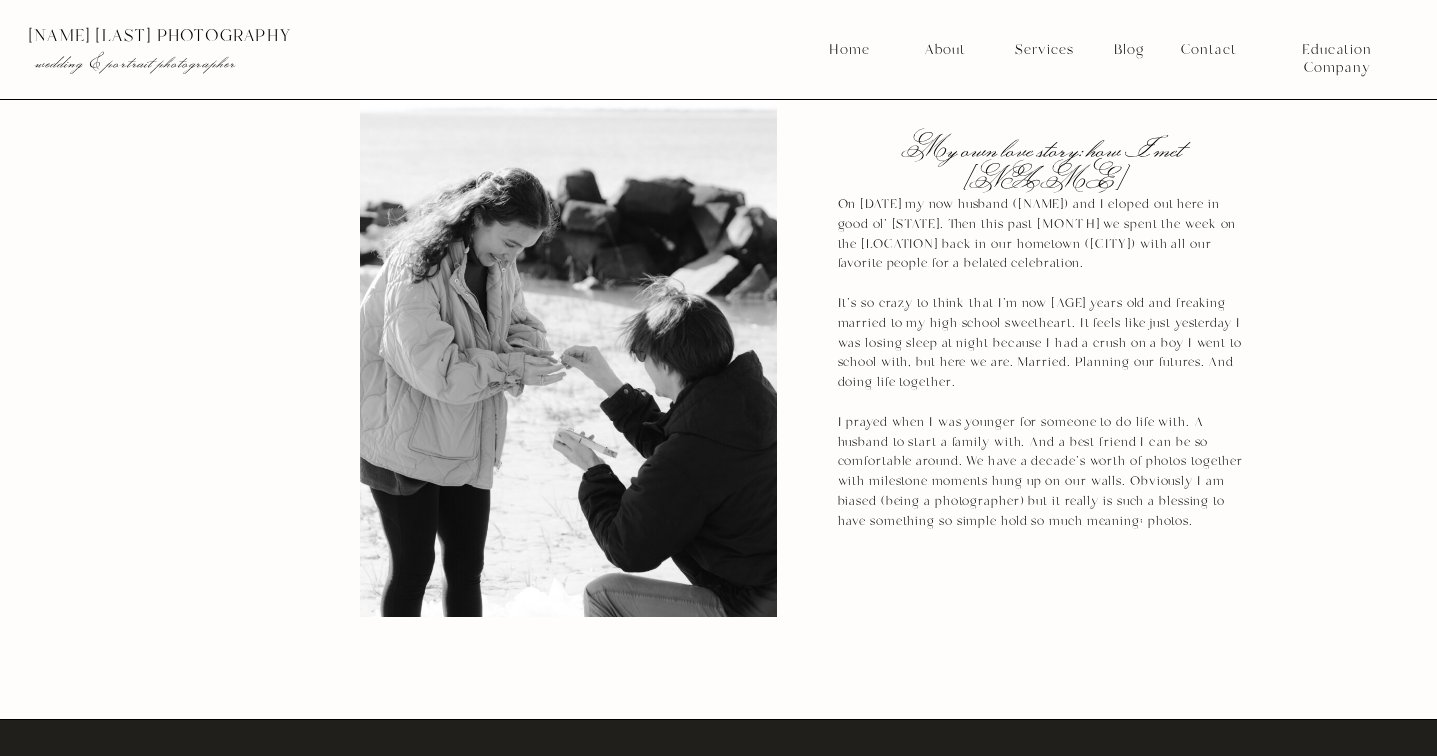 scroll, scrollTop: 2097, scrollLeft: 0, axis: vertical 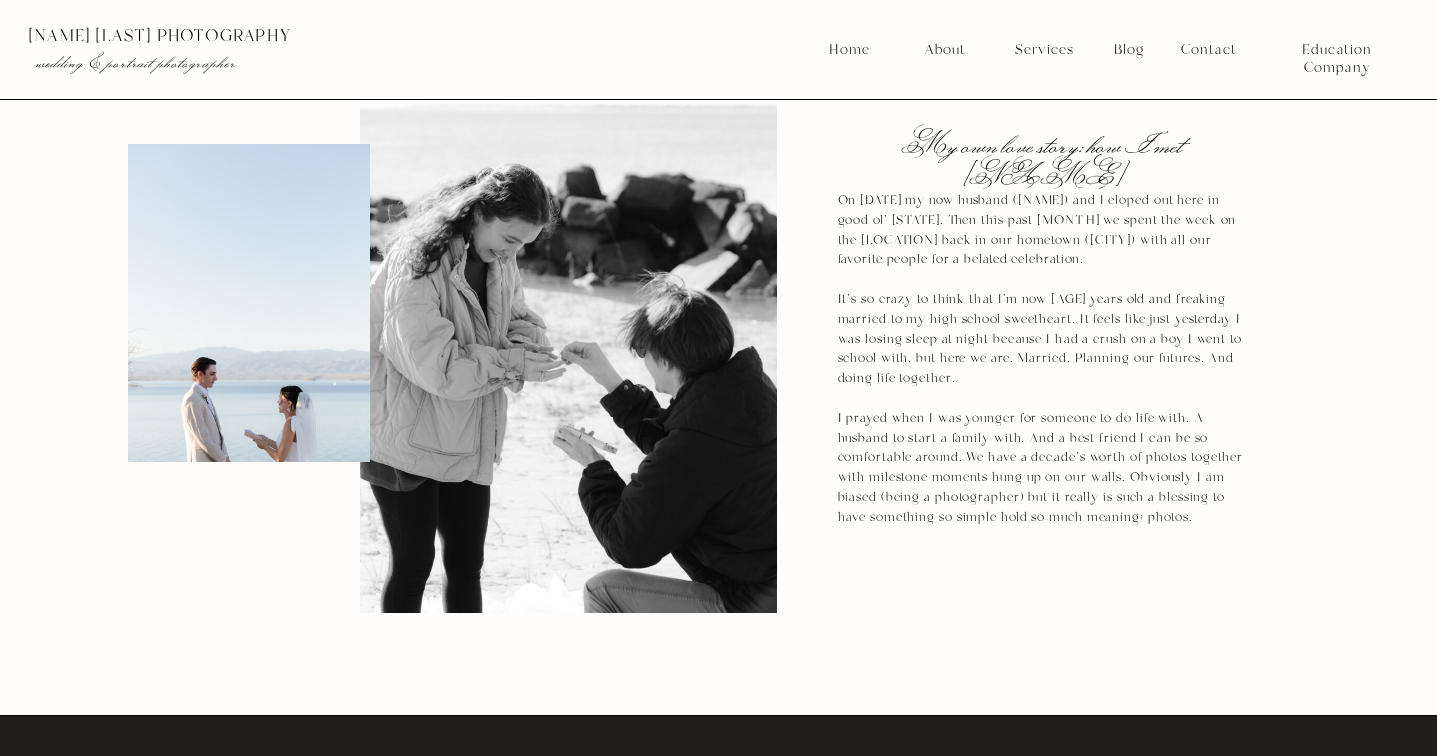 click on "About" at bounding box center (944, 50) 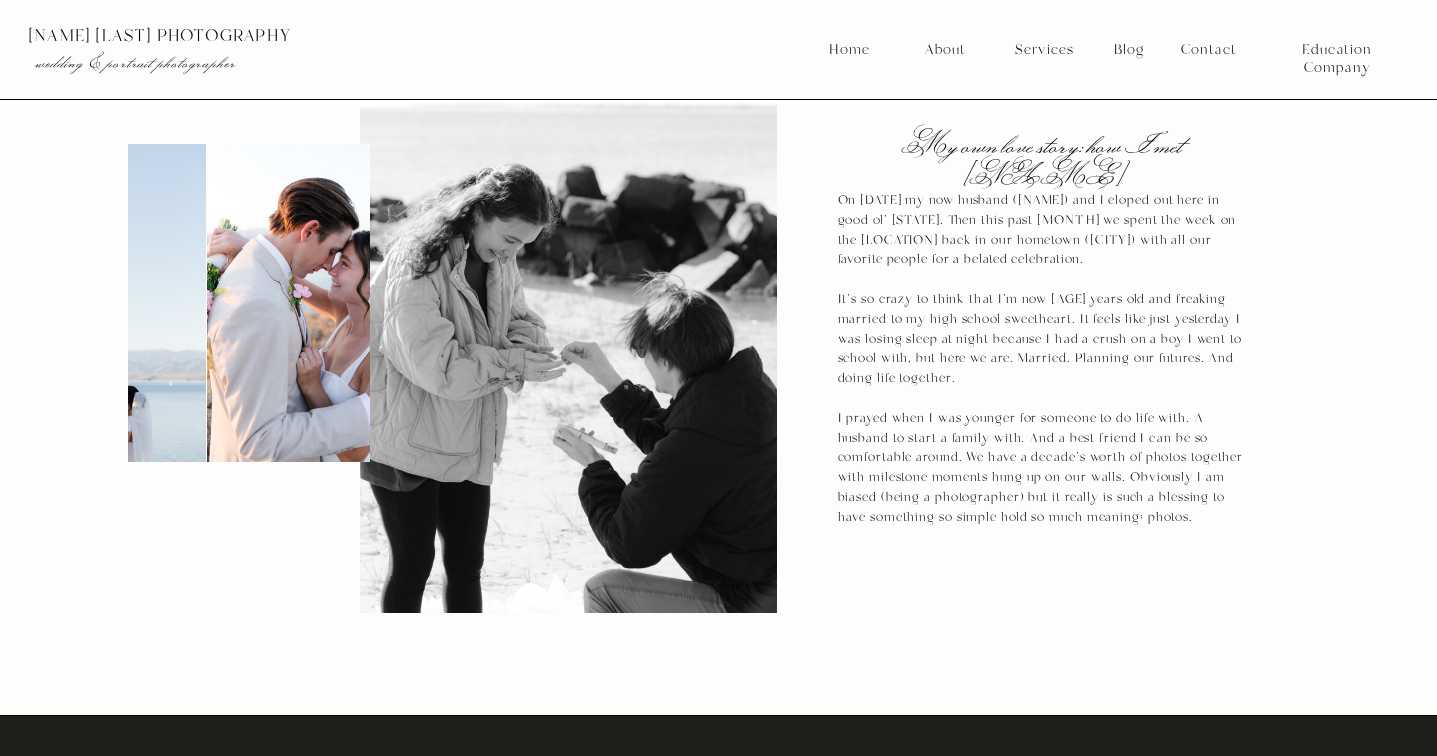 click on "Home" at bounding box center (849, 50) 